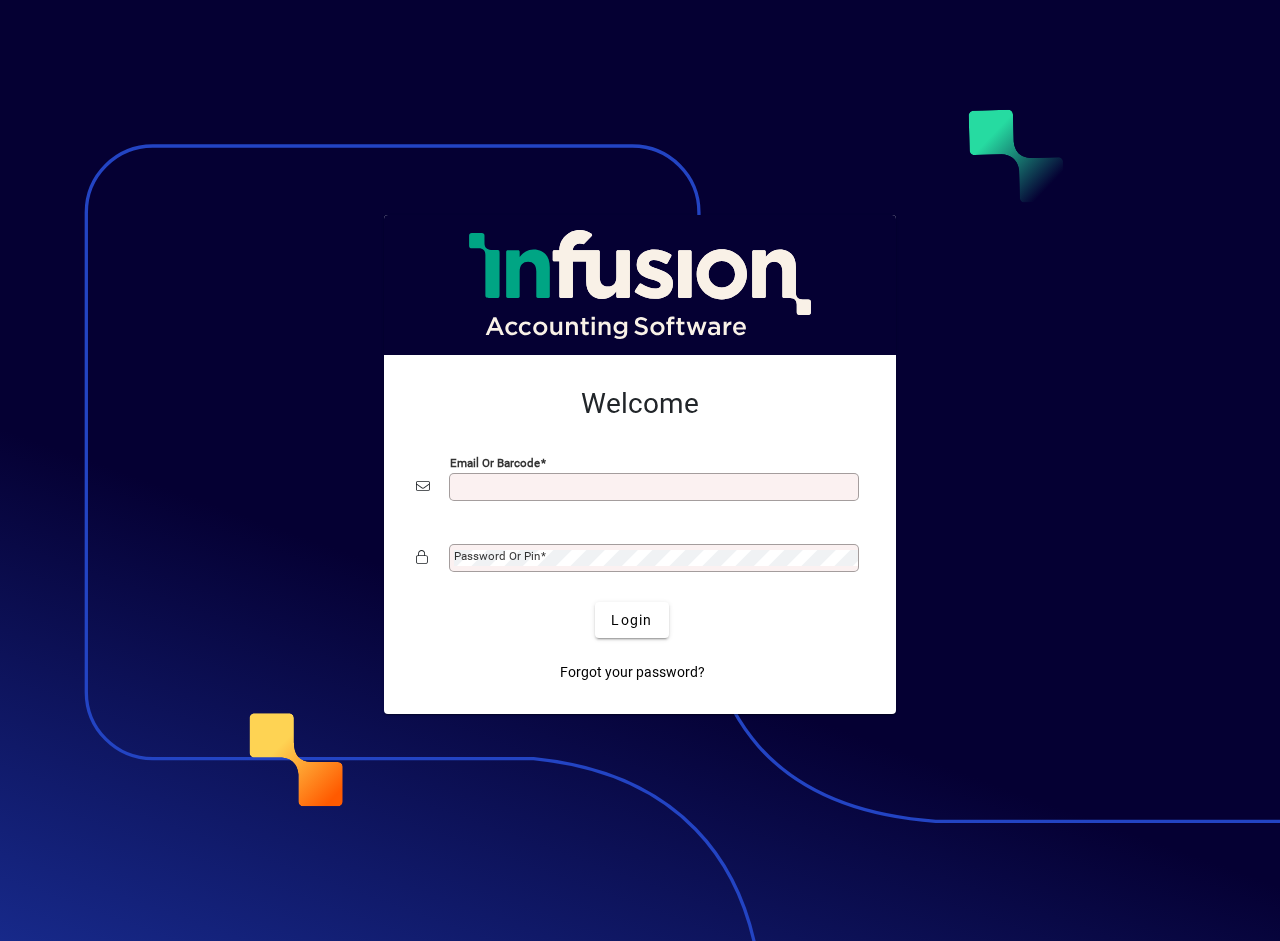 scroll, scrollTop: 0, scrollLeft: 0, axis: both 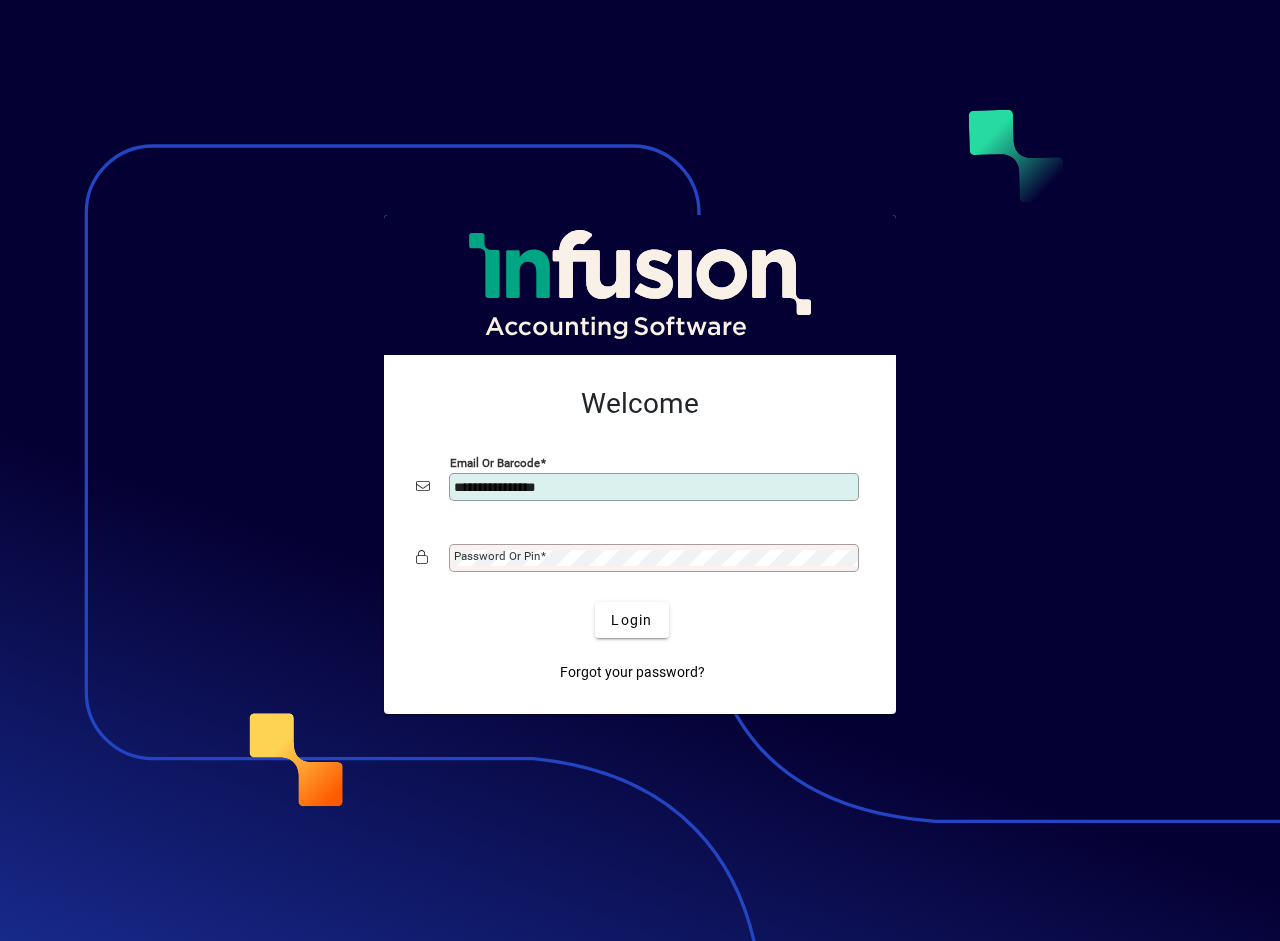 type on "**********" 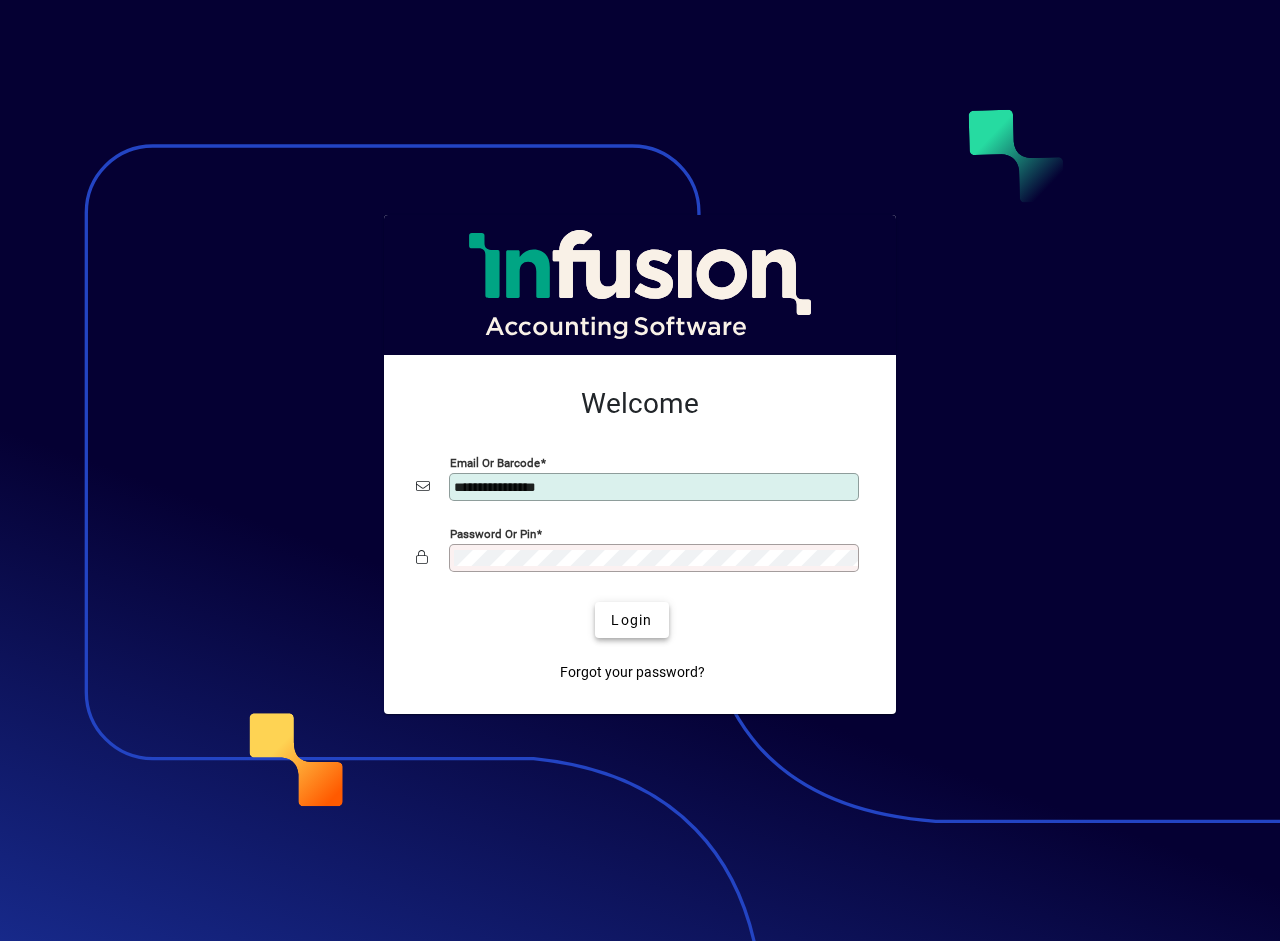 type 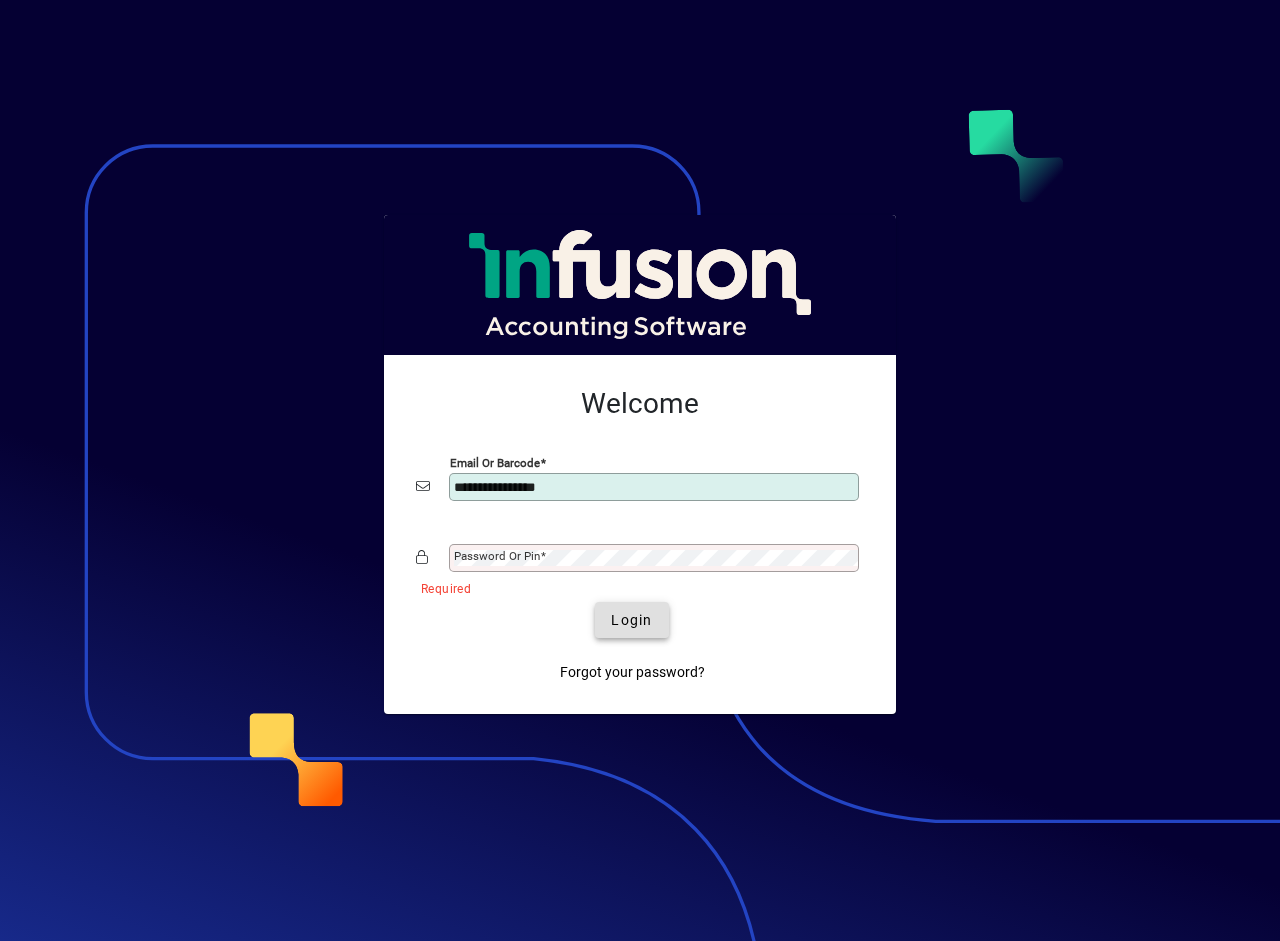 click on "Login" 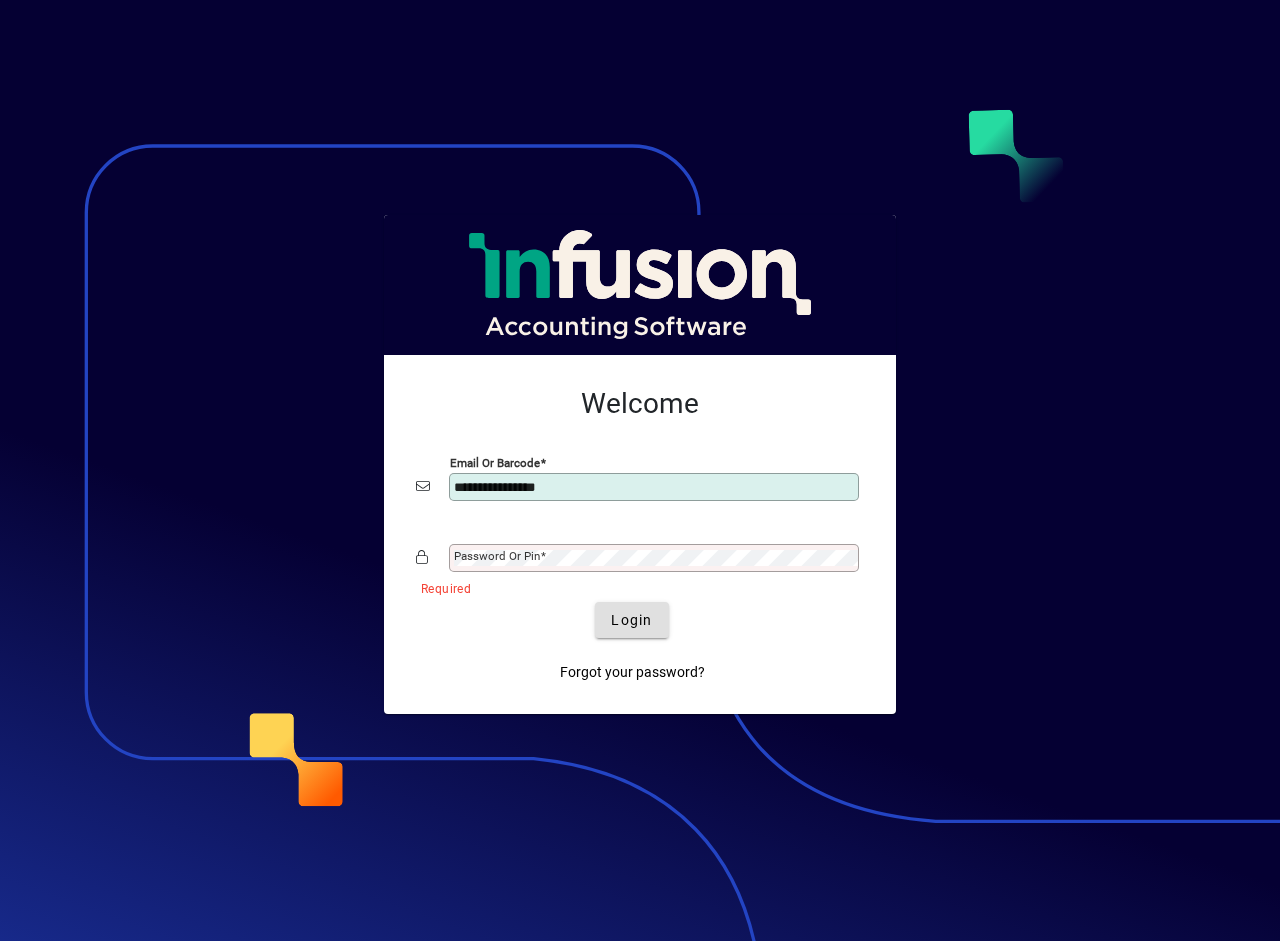 click at bounding box center [543, 556] 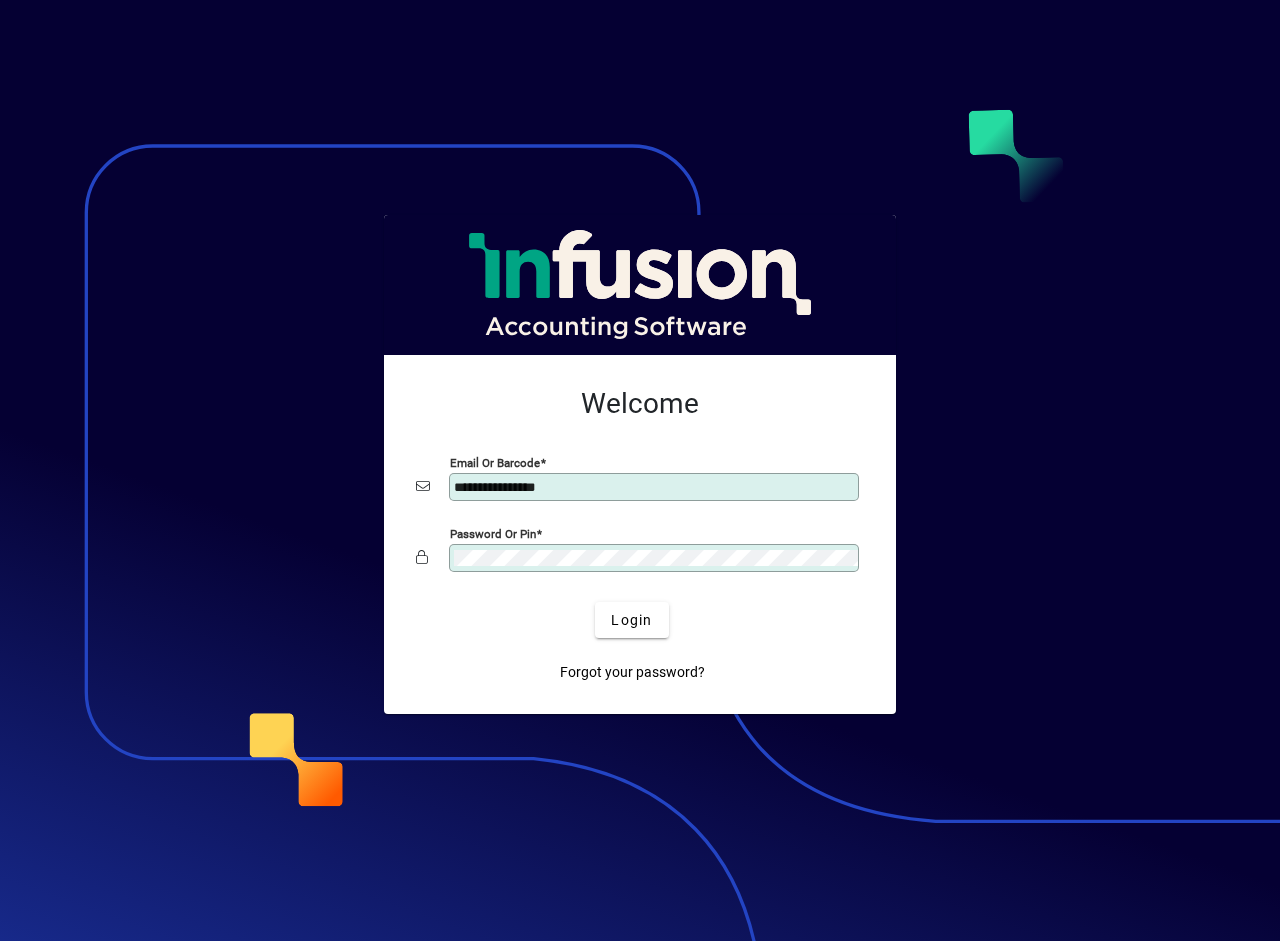 click on "Login" 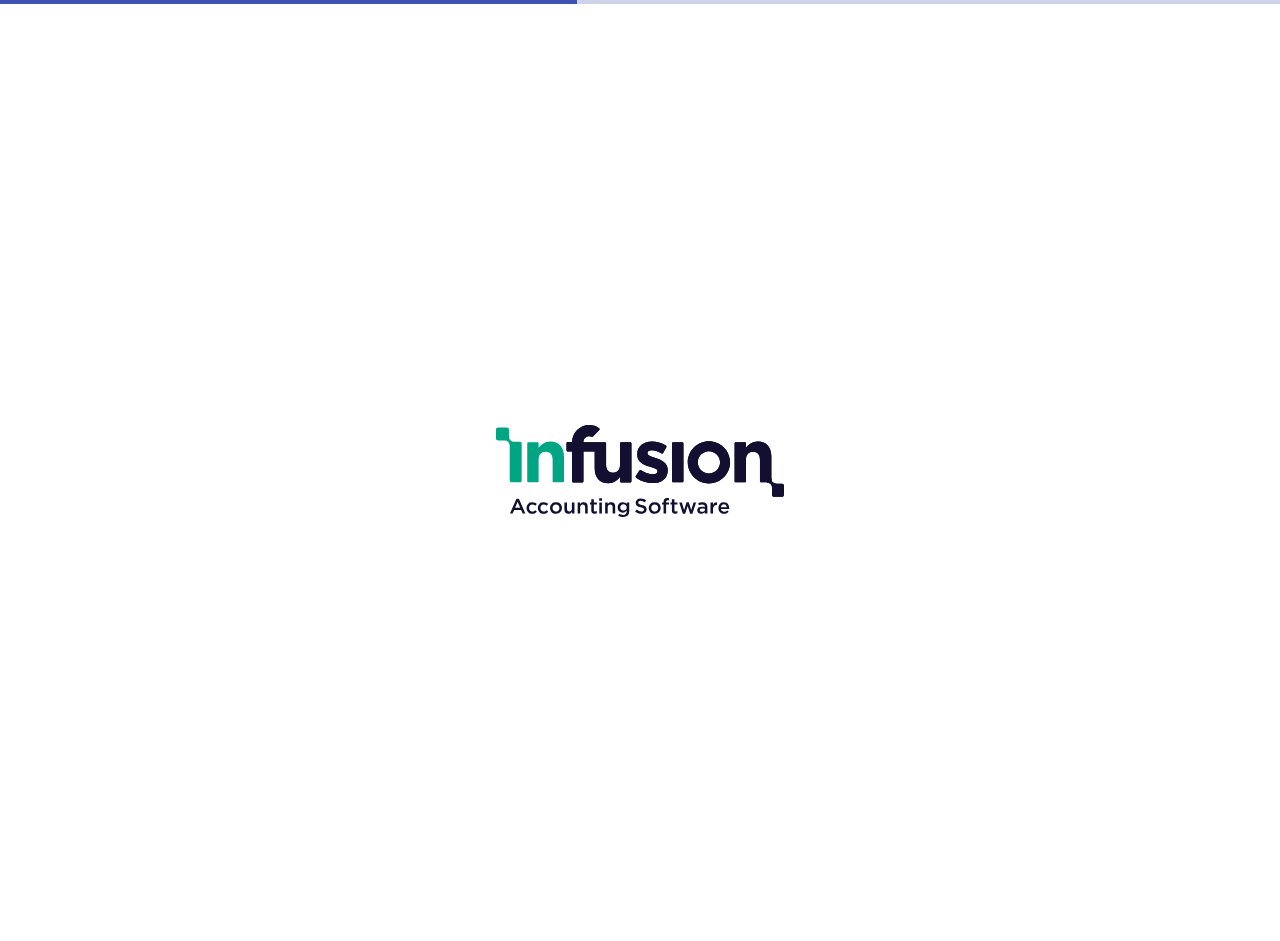 scroll, scrollTop: 0, scrollLeft: 0, axis: both 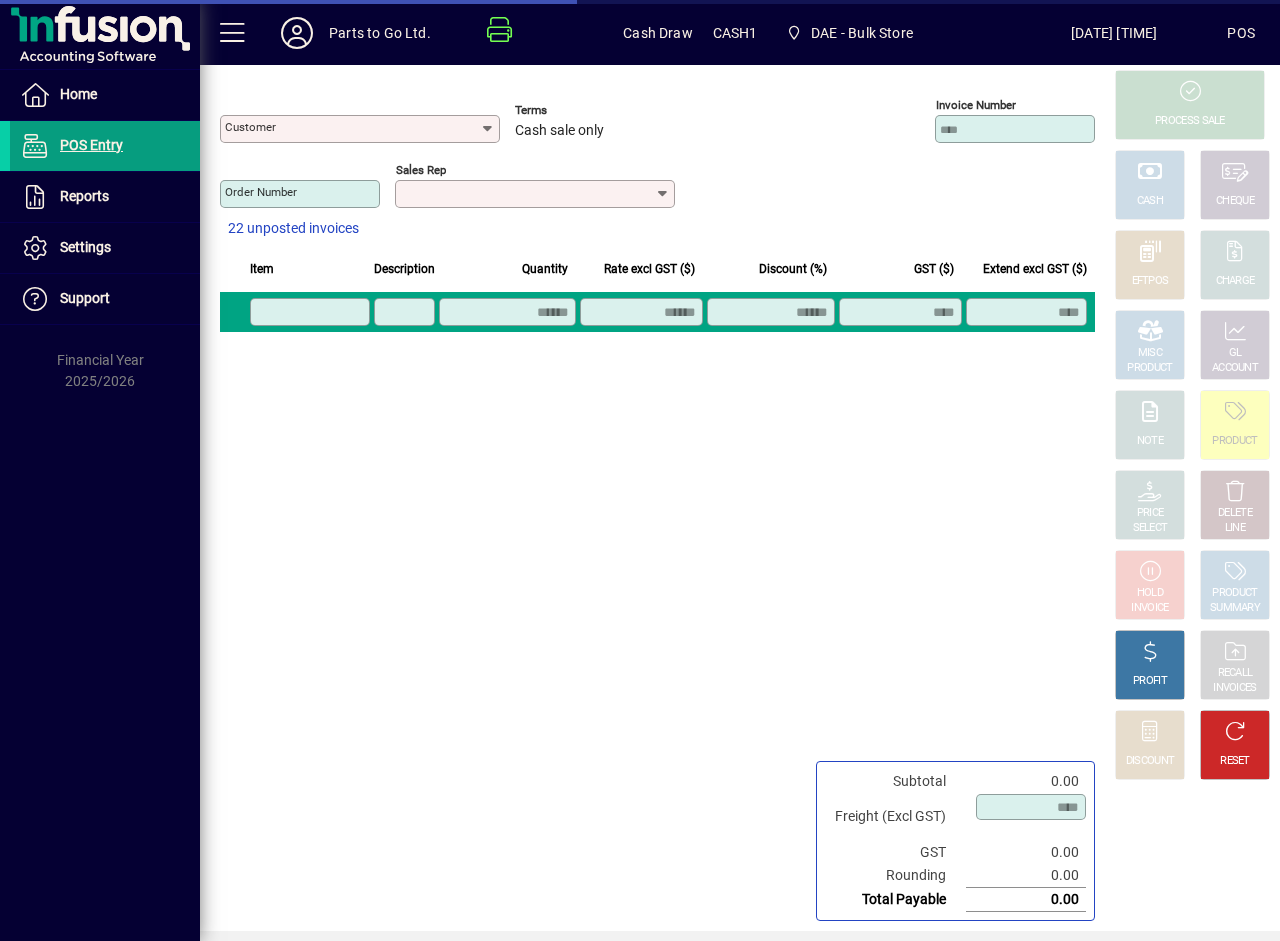 type on "**********" 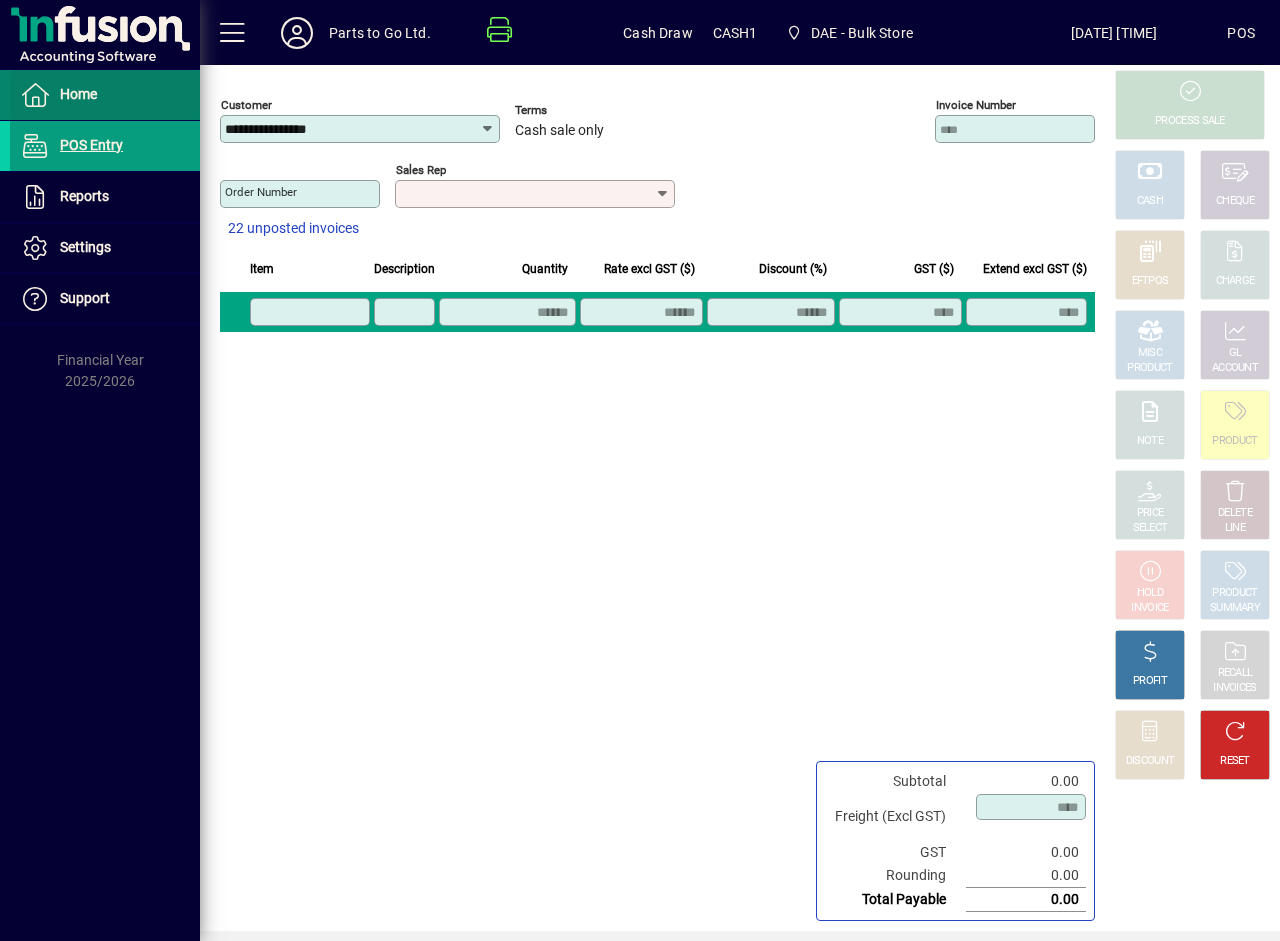 click on "Home" at bounding box center (78, 94) 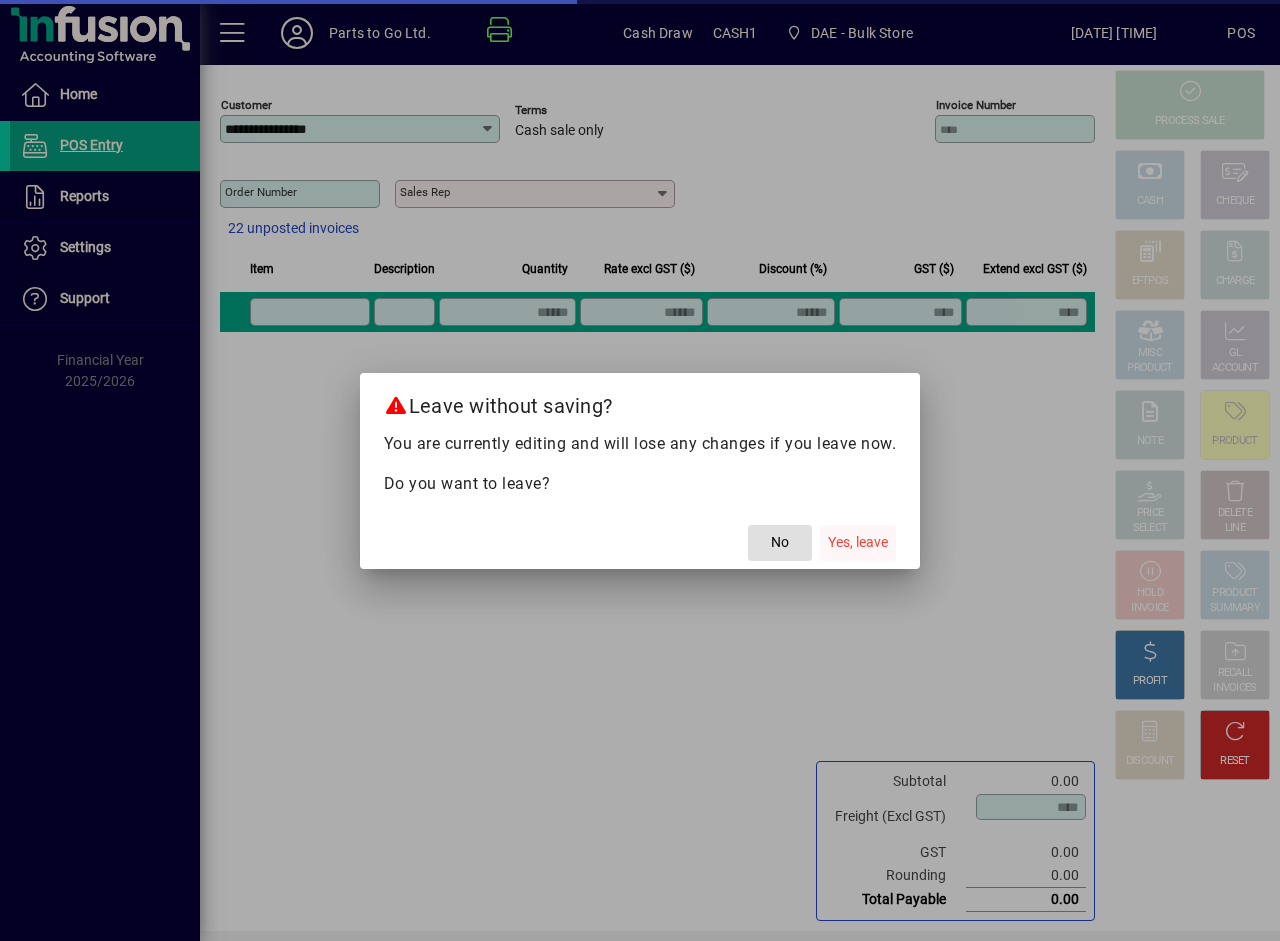 click on "Yes, leave" 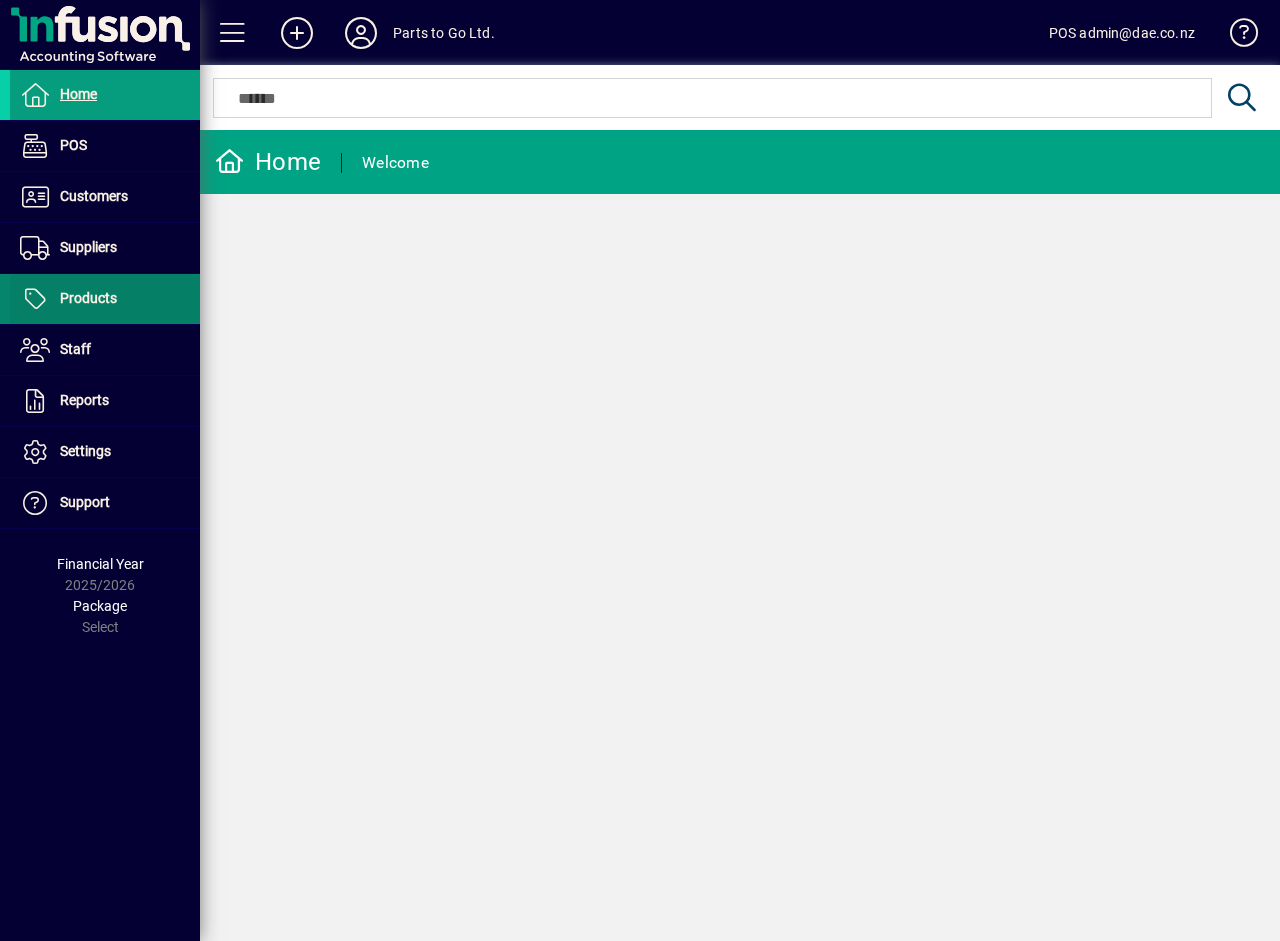 click on "Products" at bounding box center [63, 299] 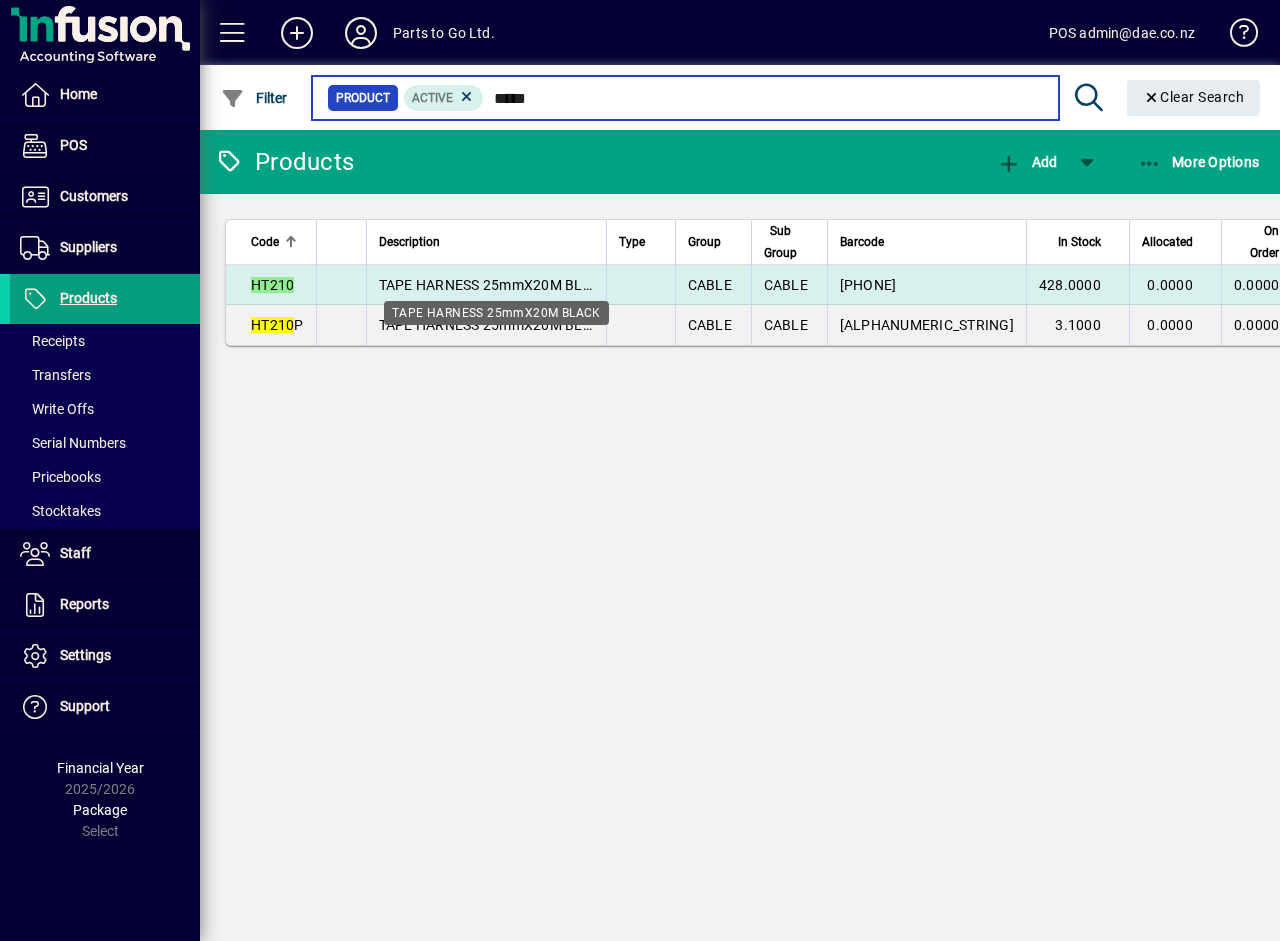 type on "*****" 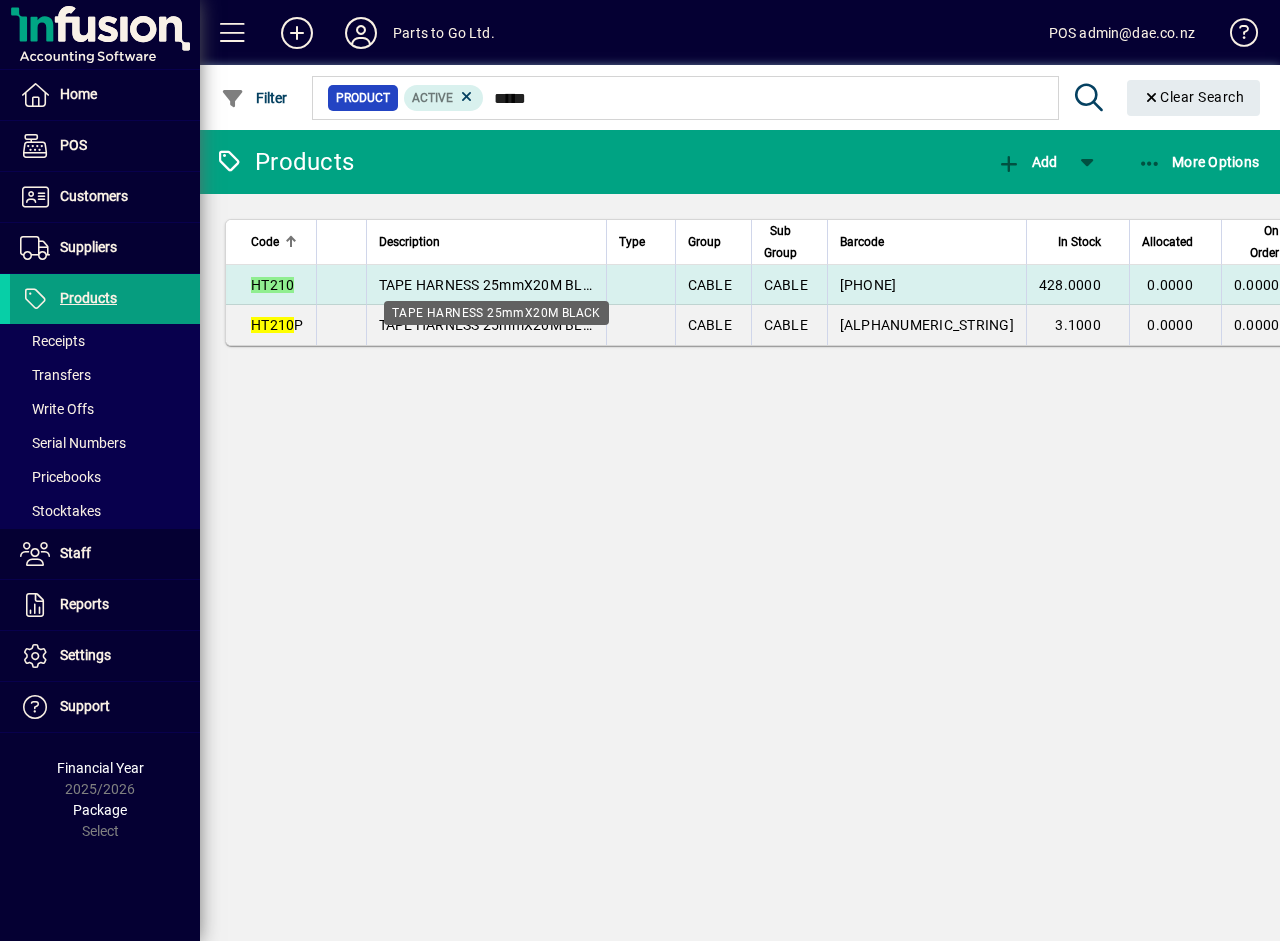 click on "TAPE HARNESS 25mmX20M BLACK" at bounding box center [495, 285] 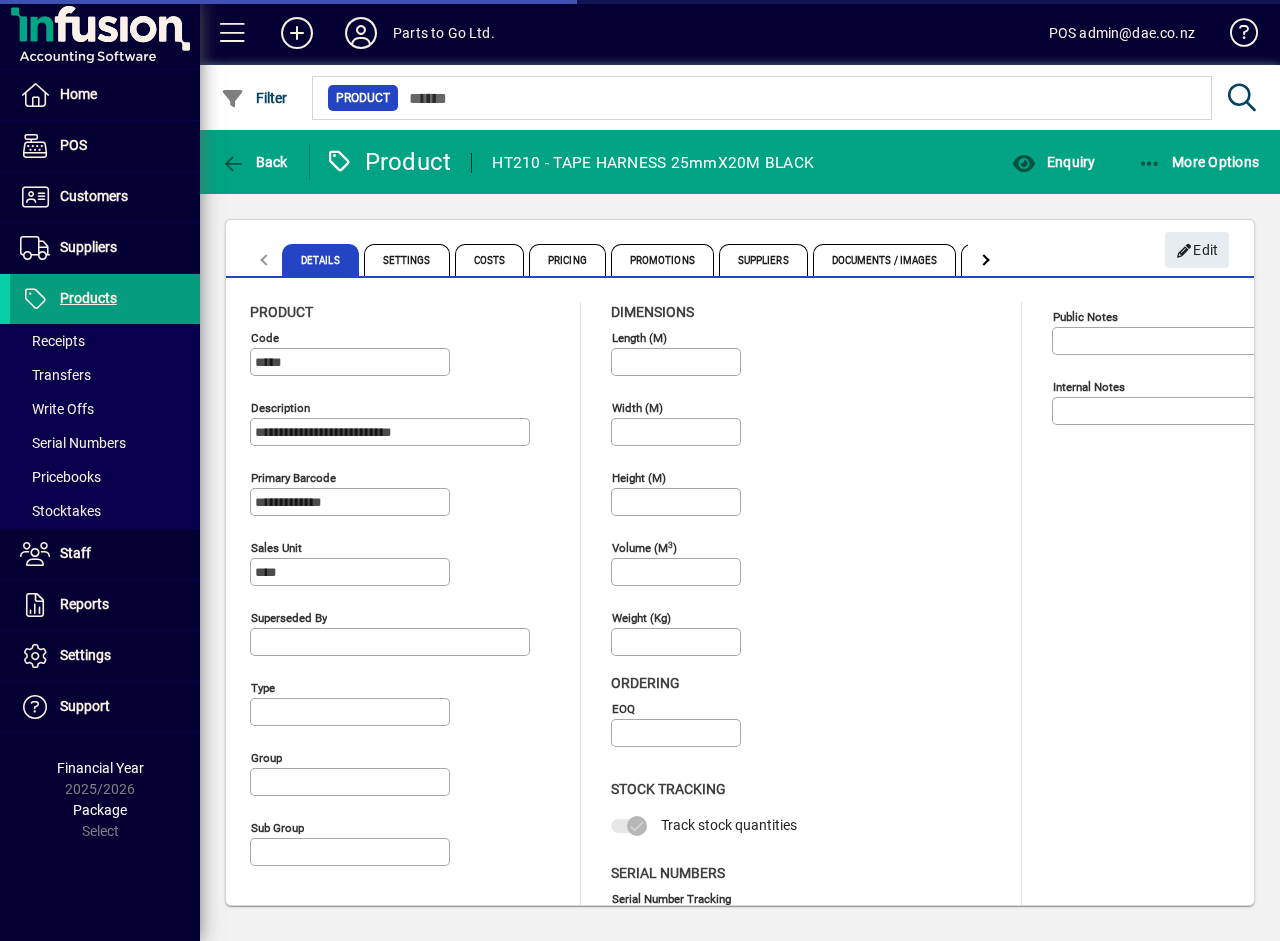 type on "**********" 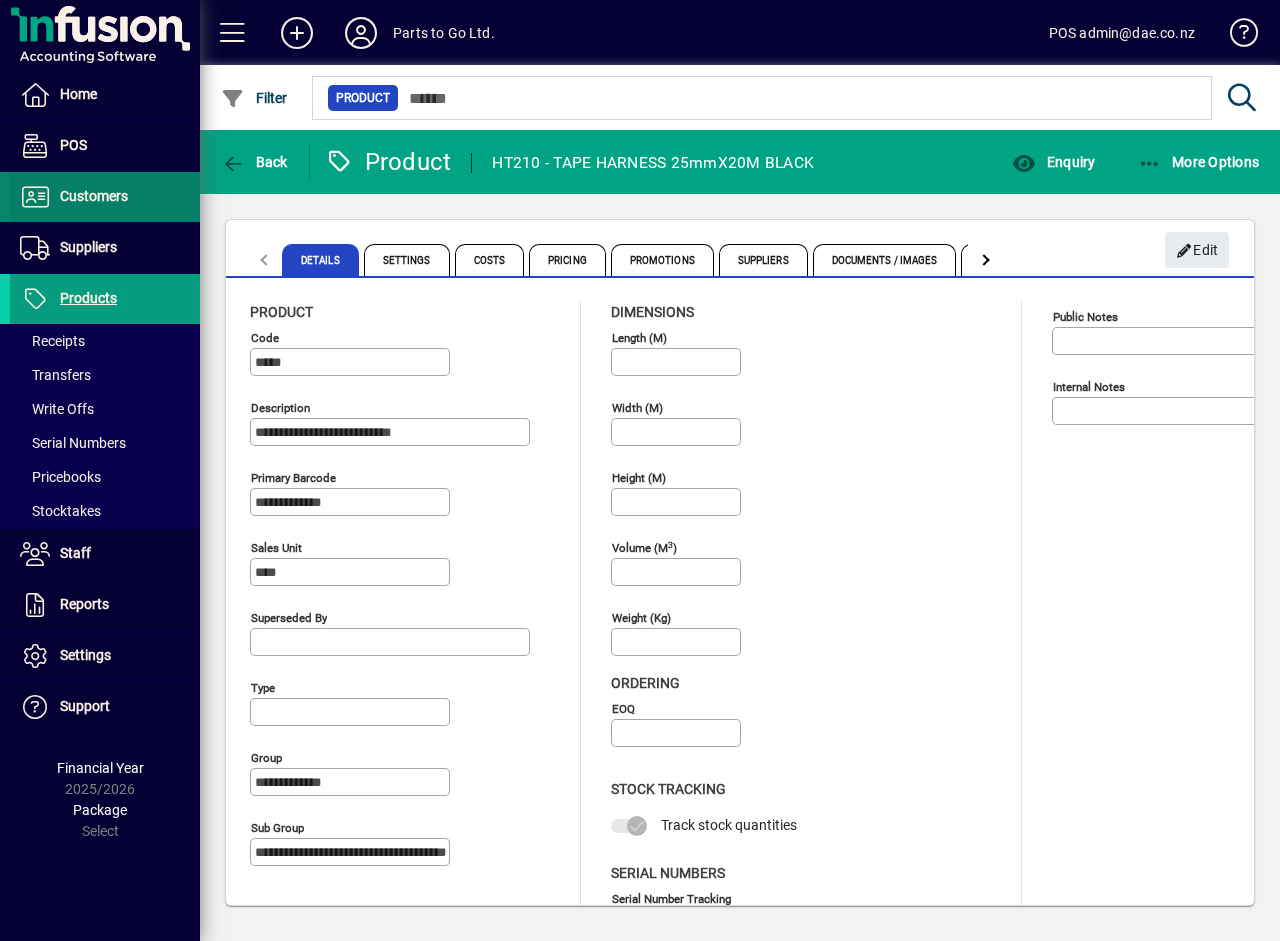 click on "Customers" at bounding box center [69, 197] 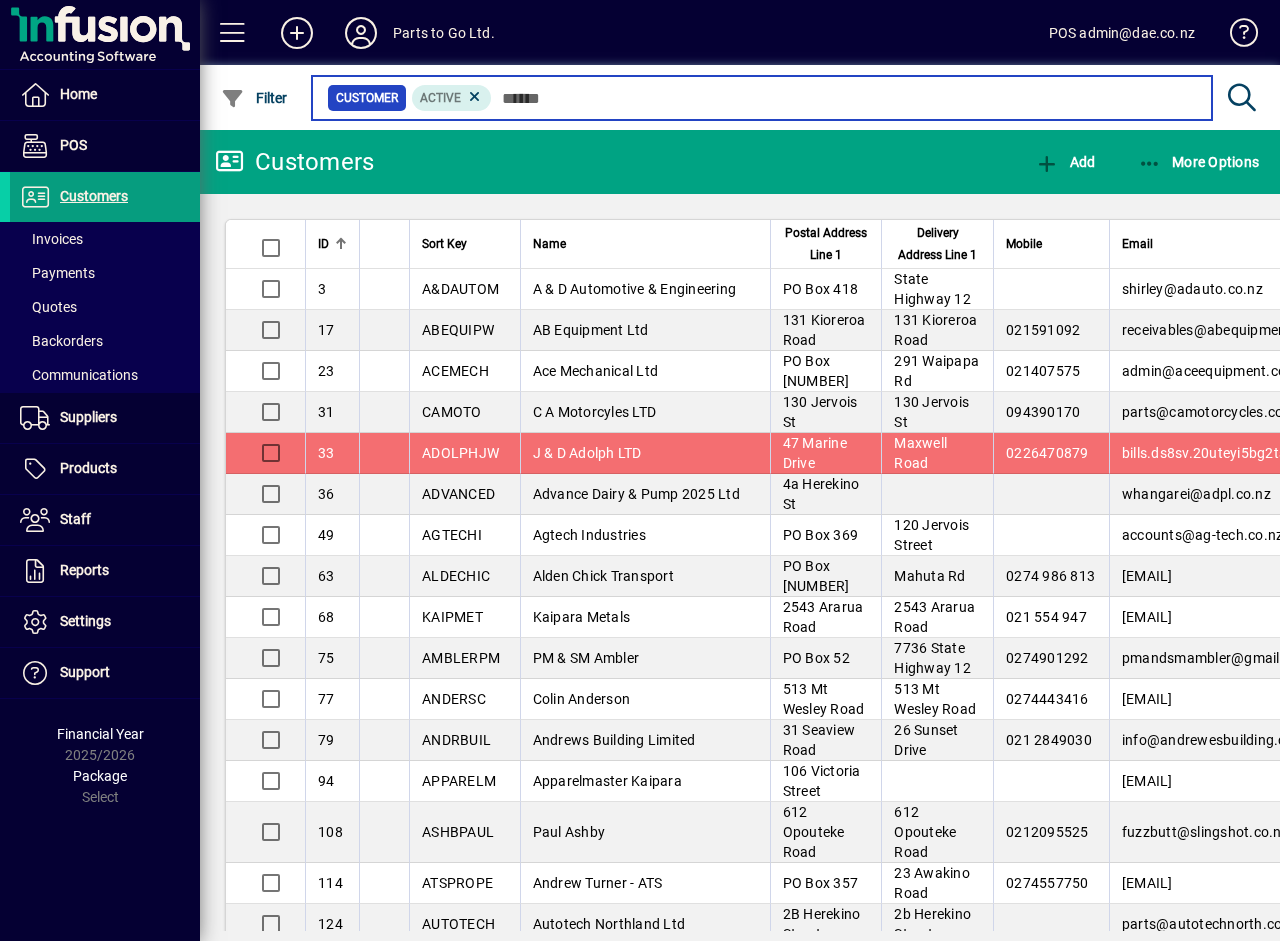 click at bounding box center (844, 98) 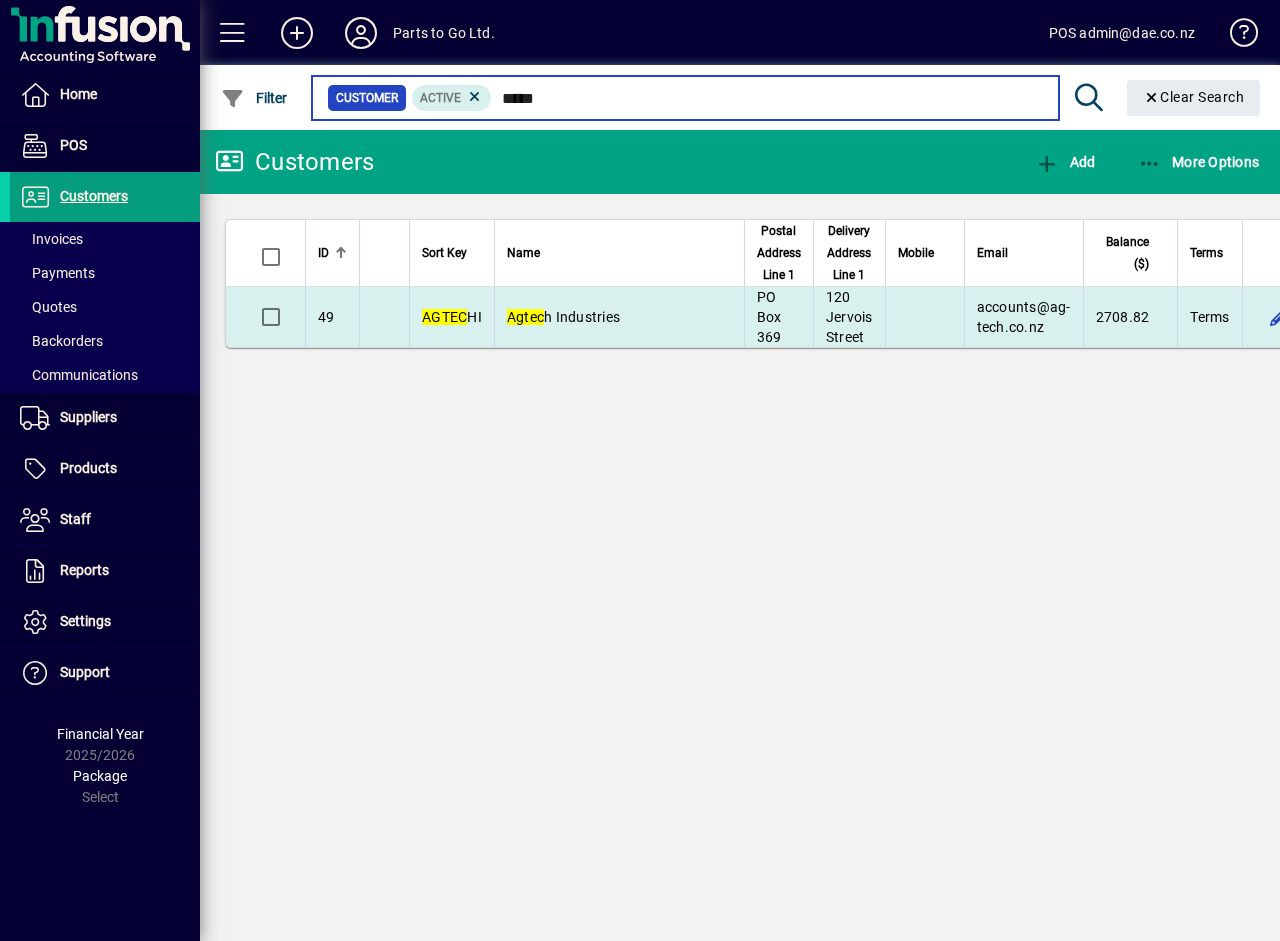 type on "*****" 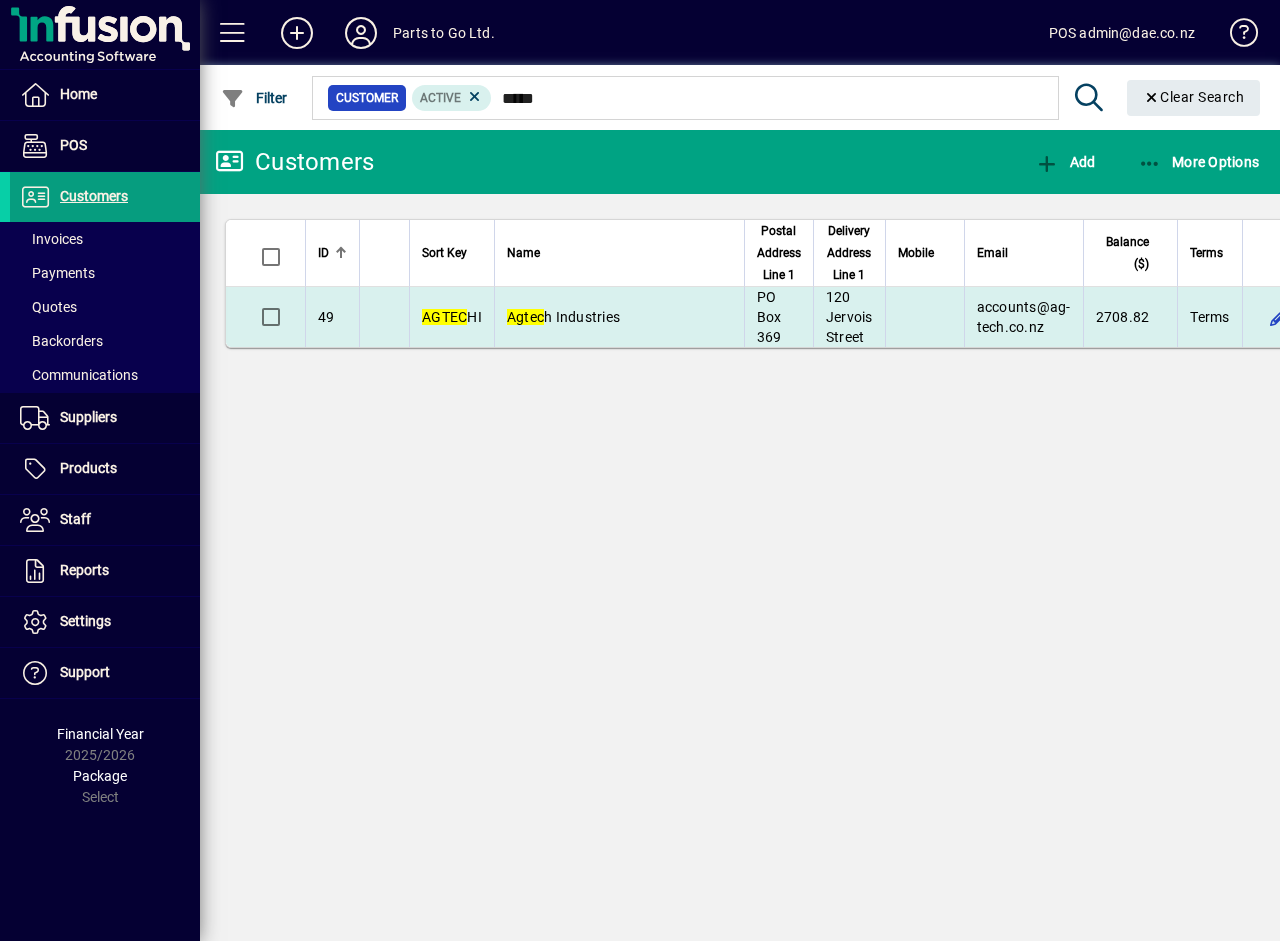 click on "Agtec h Industries" at bounding box center [563, 317] 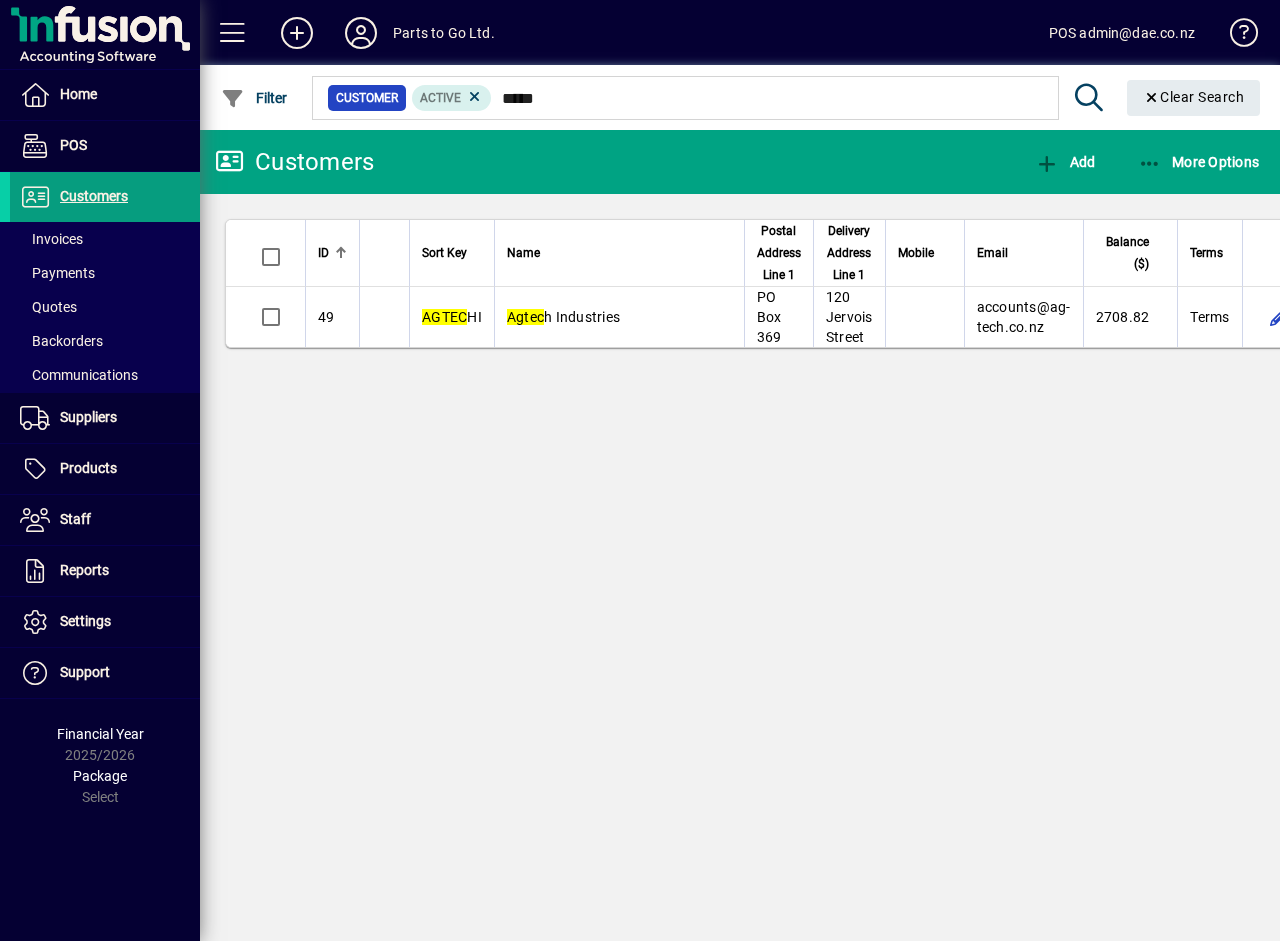type 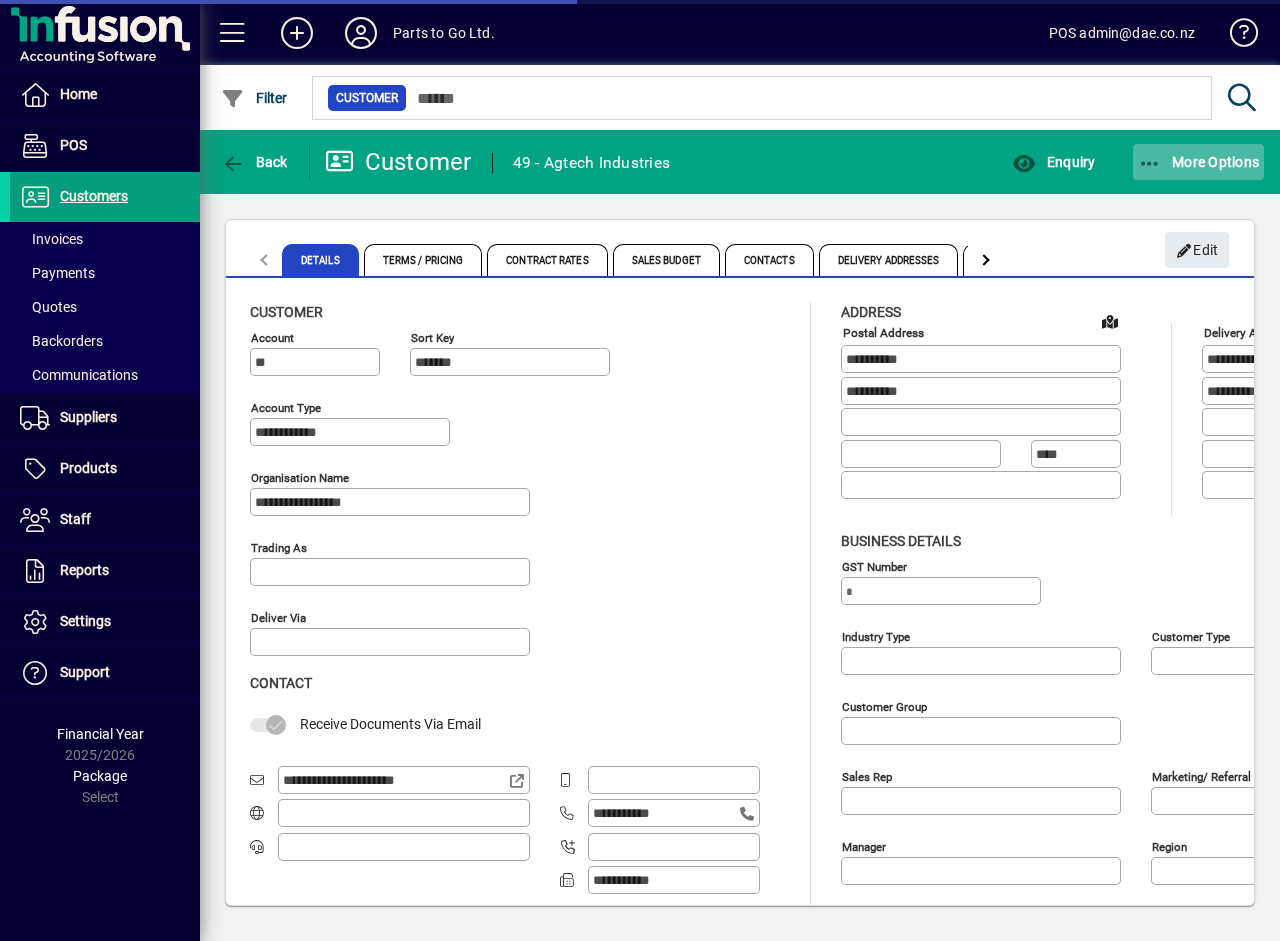 type on "**********" 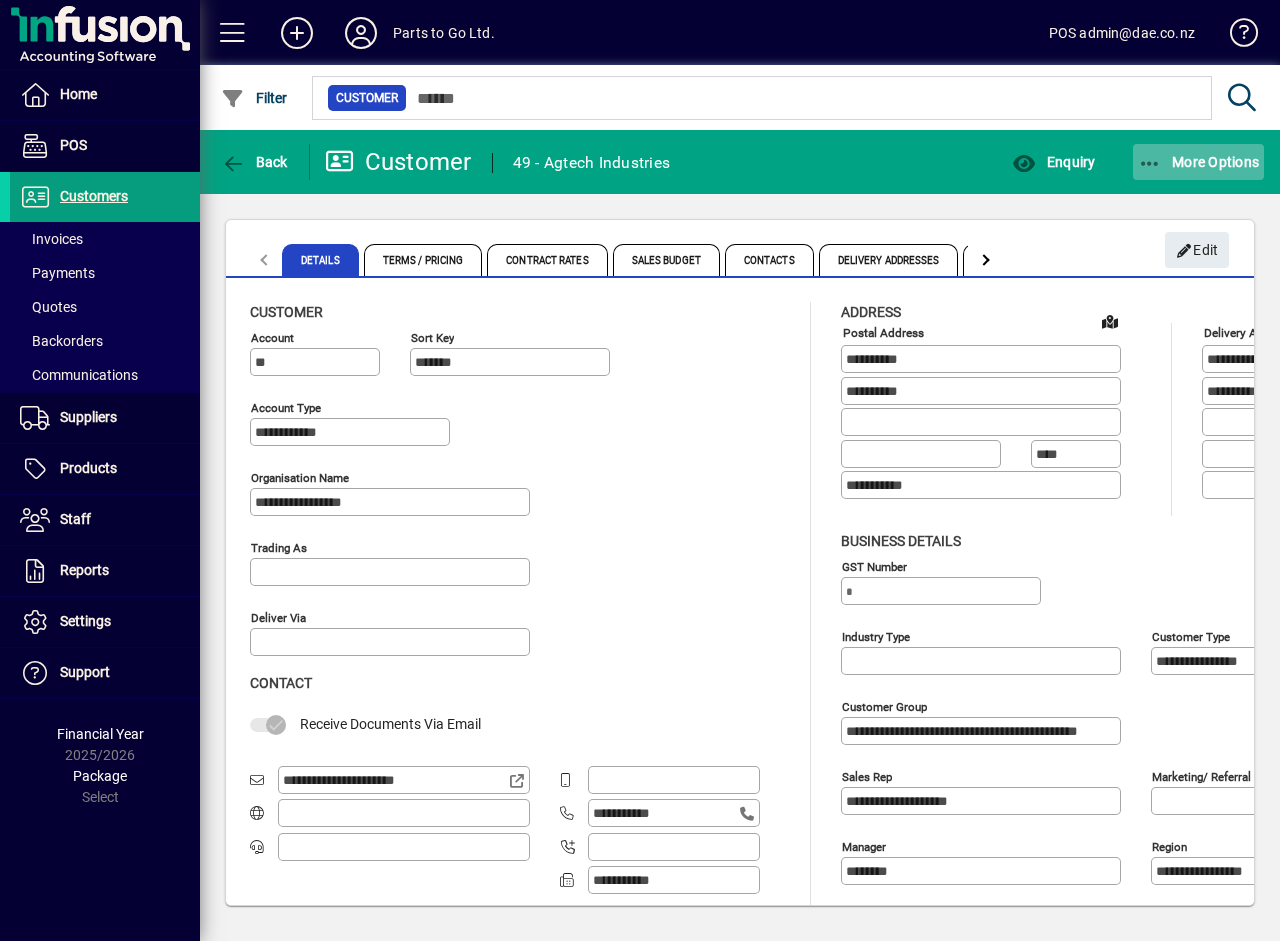 click on "More Options" 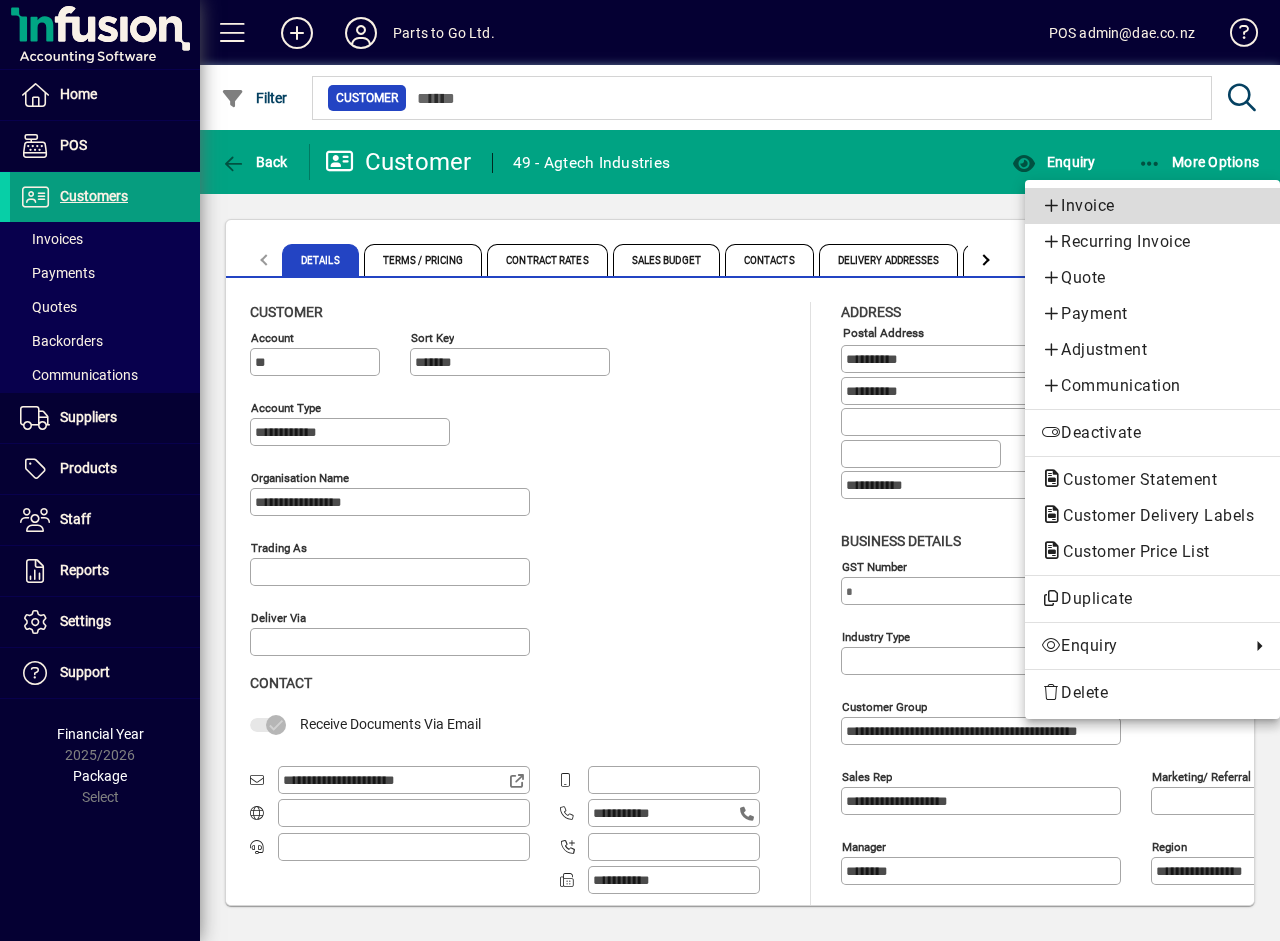click on "Invoice" at bounding box center (1152, 206) 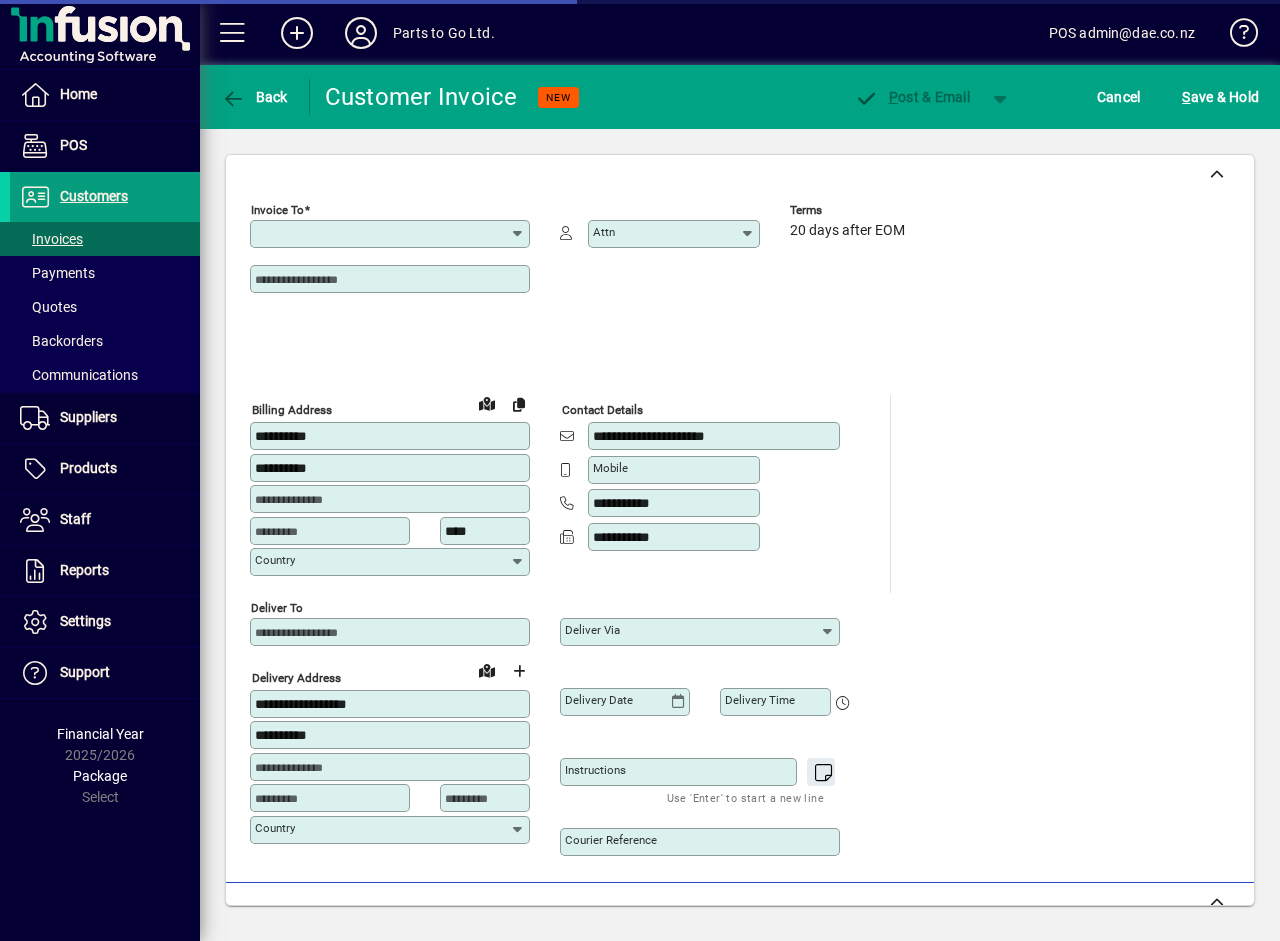 type on "**********" 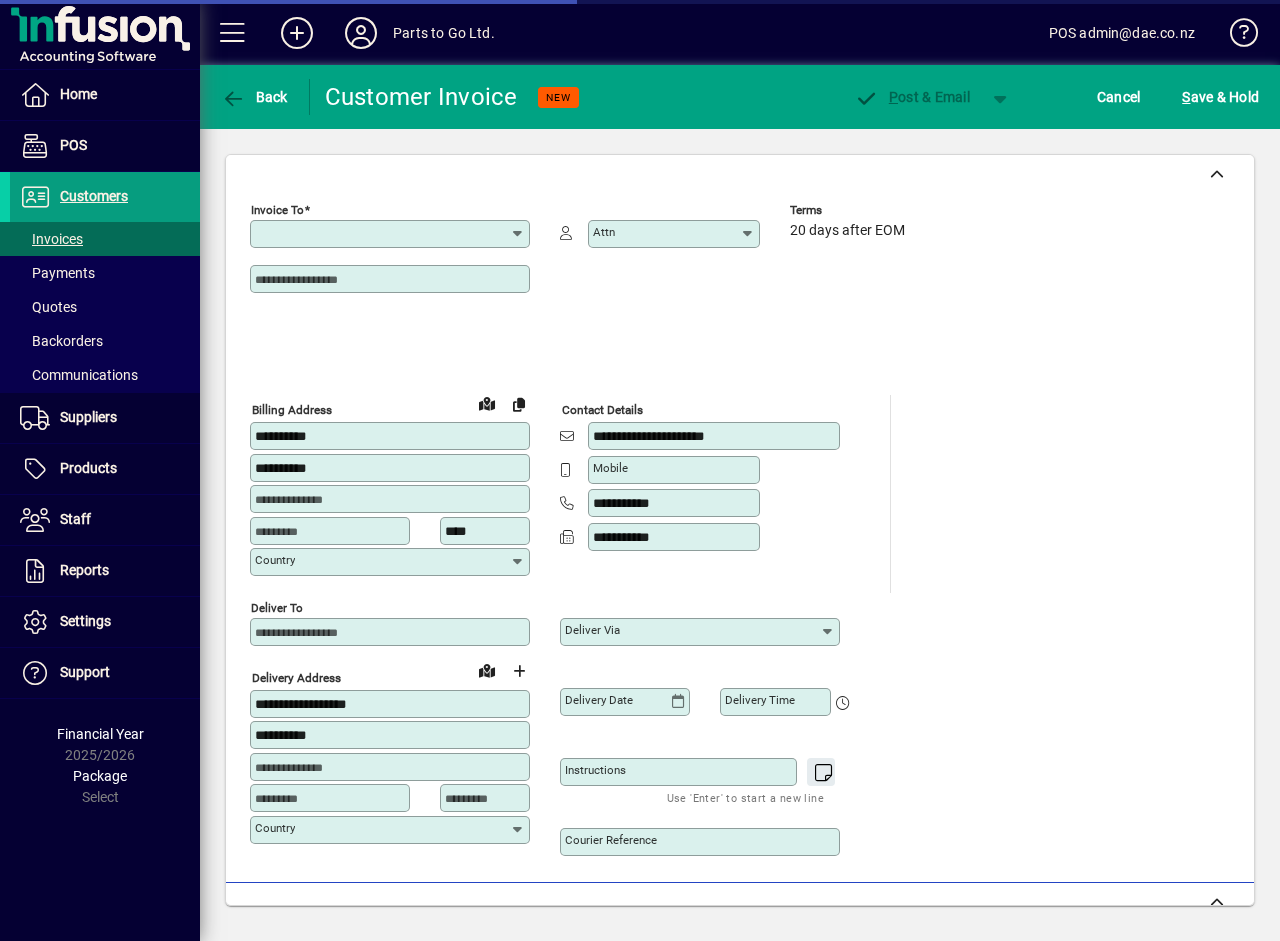 type on "**********" 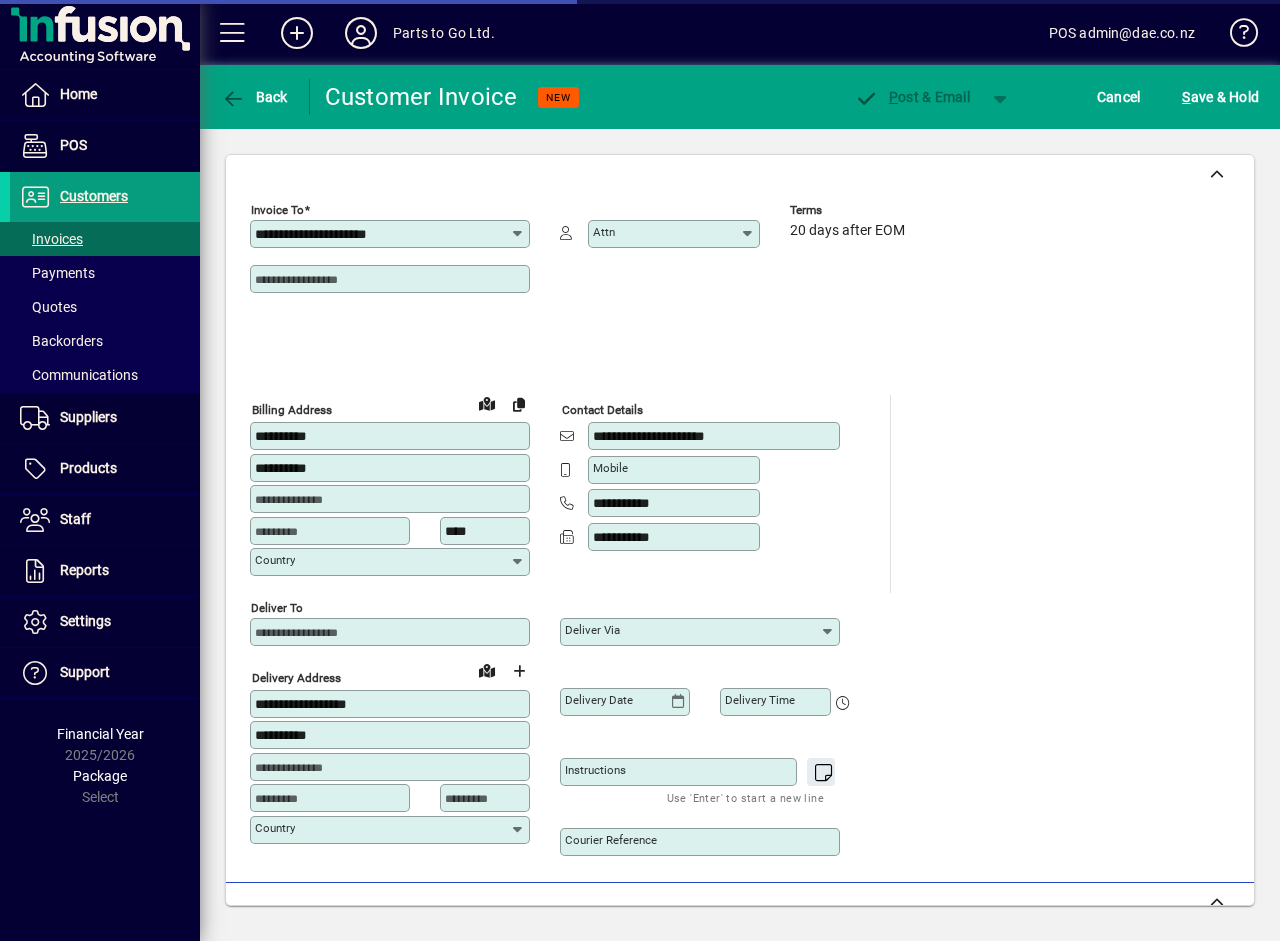 type on "**********" 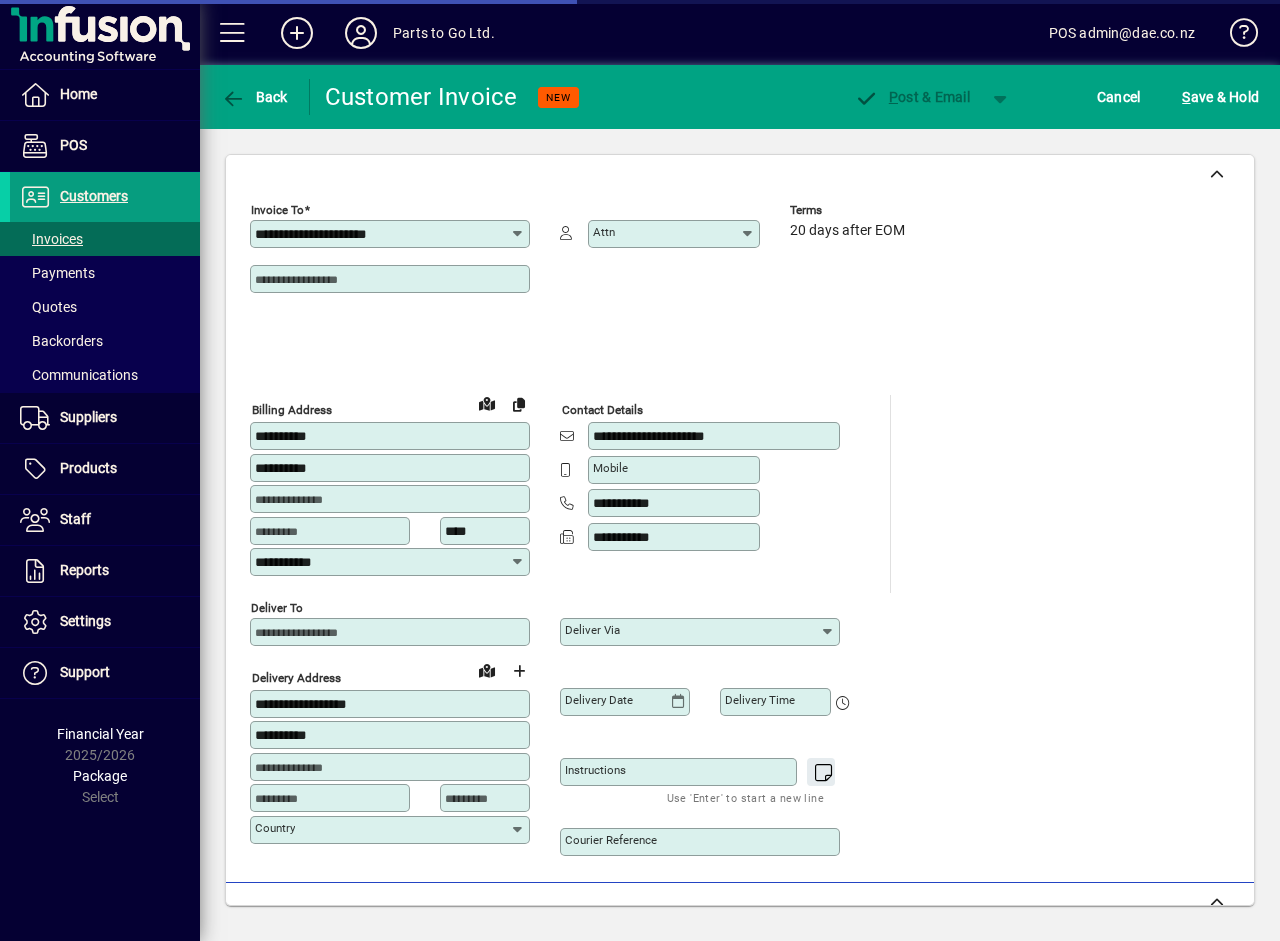 scroll, scrollTop: 607, scrollLeft: 0, axis: vertical 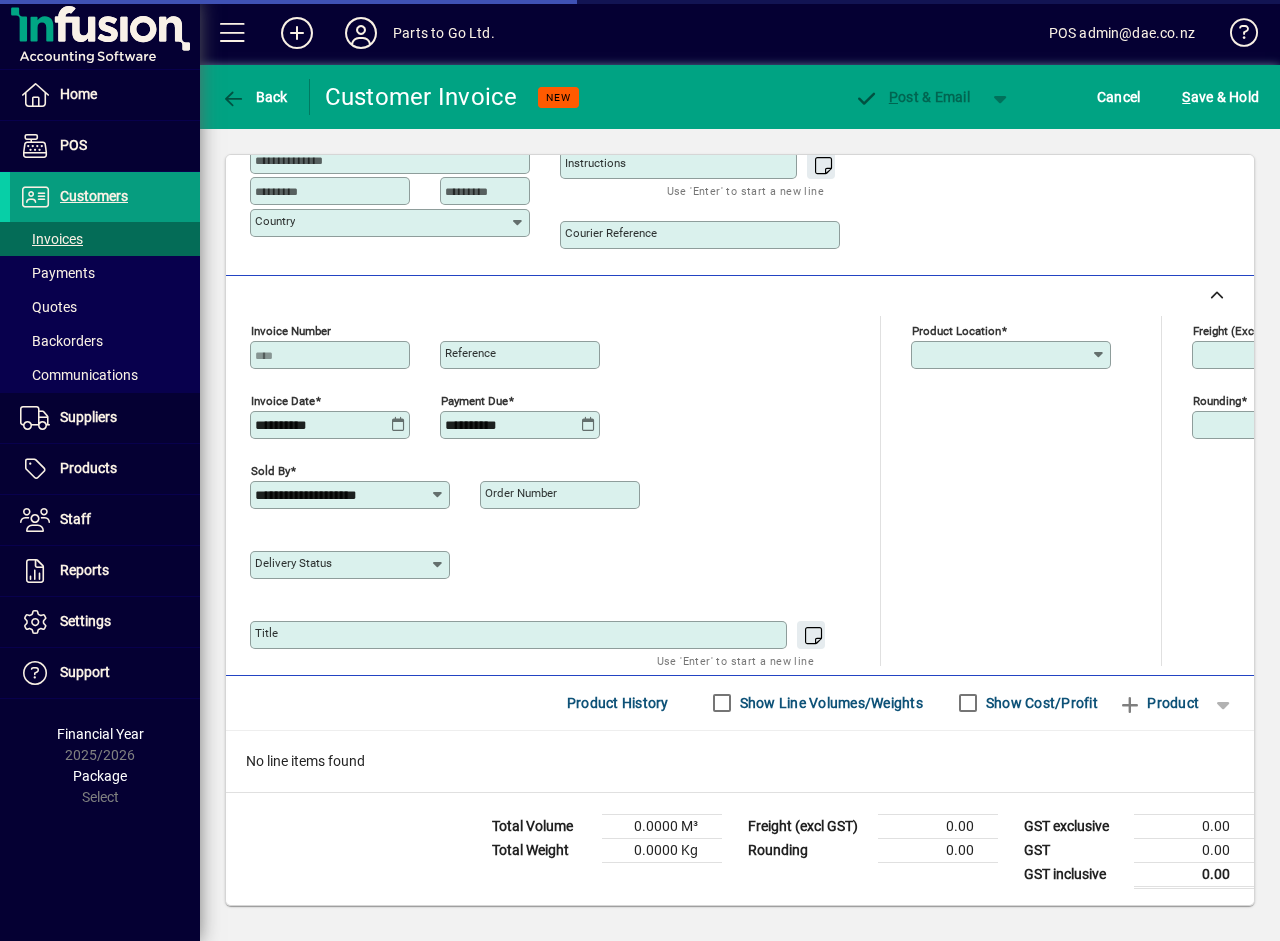 type on "**********" 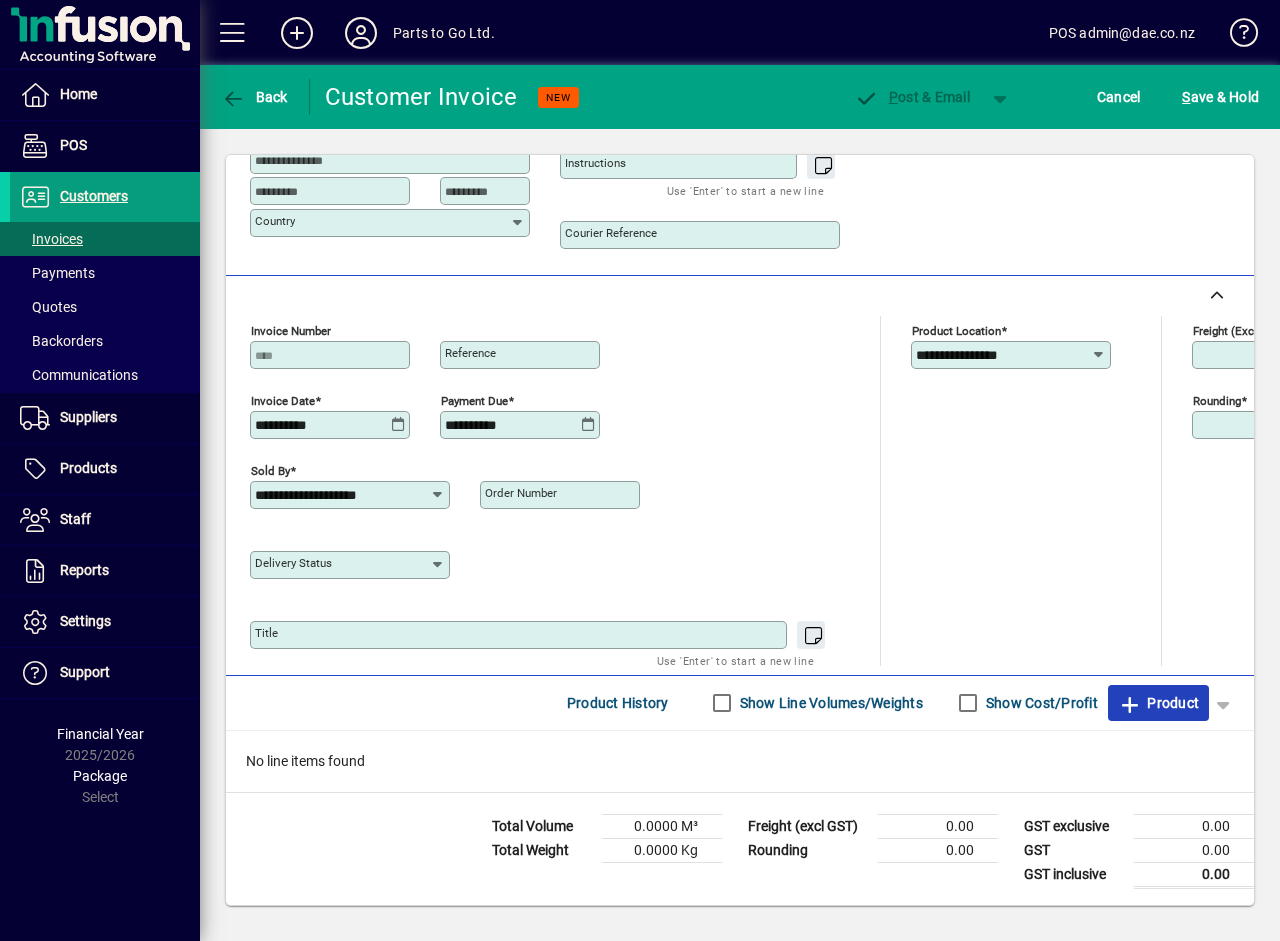 click on "Product" 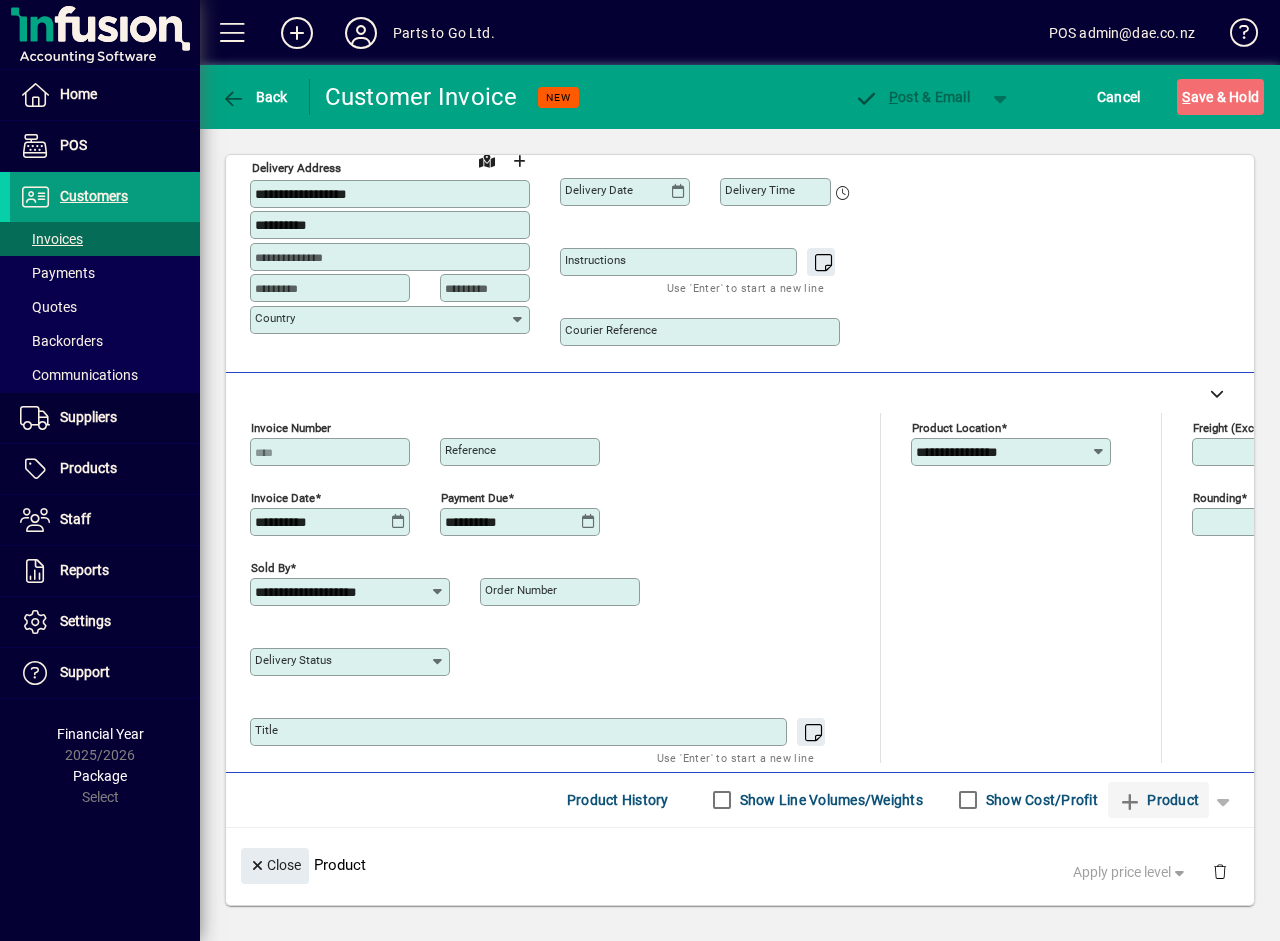 scroll, scrollTop: 0, scrollLeft: 0, axis: both 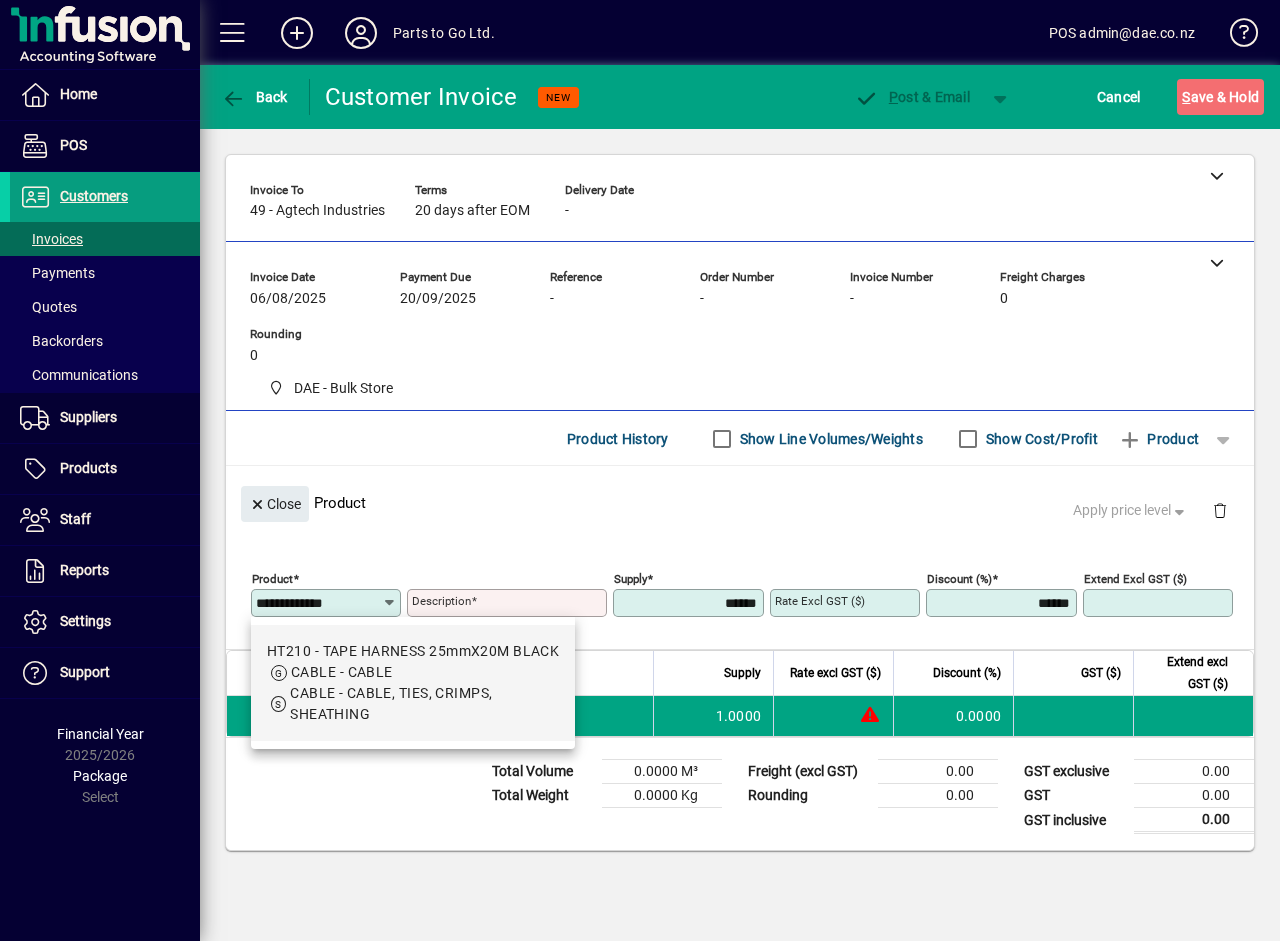 type on "*****" 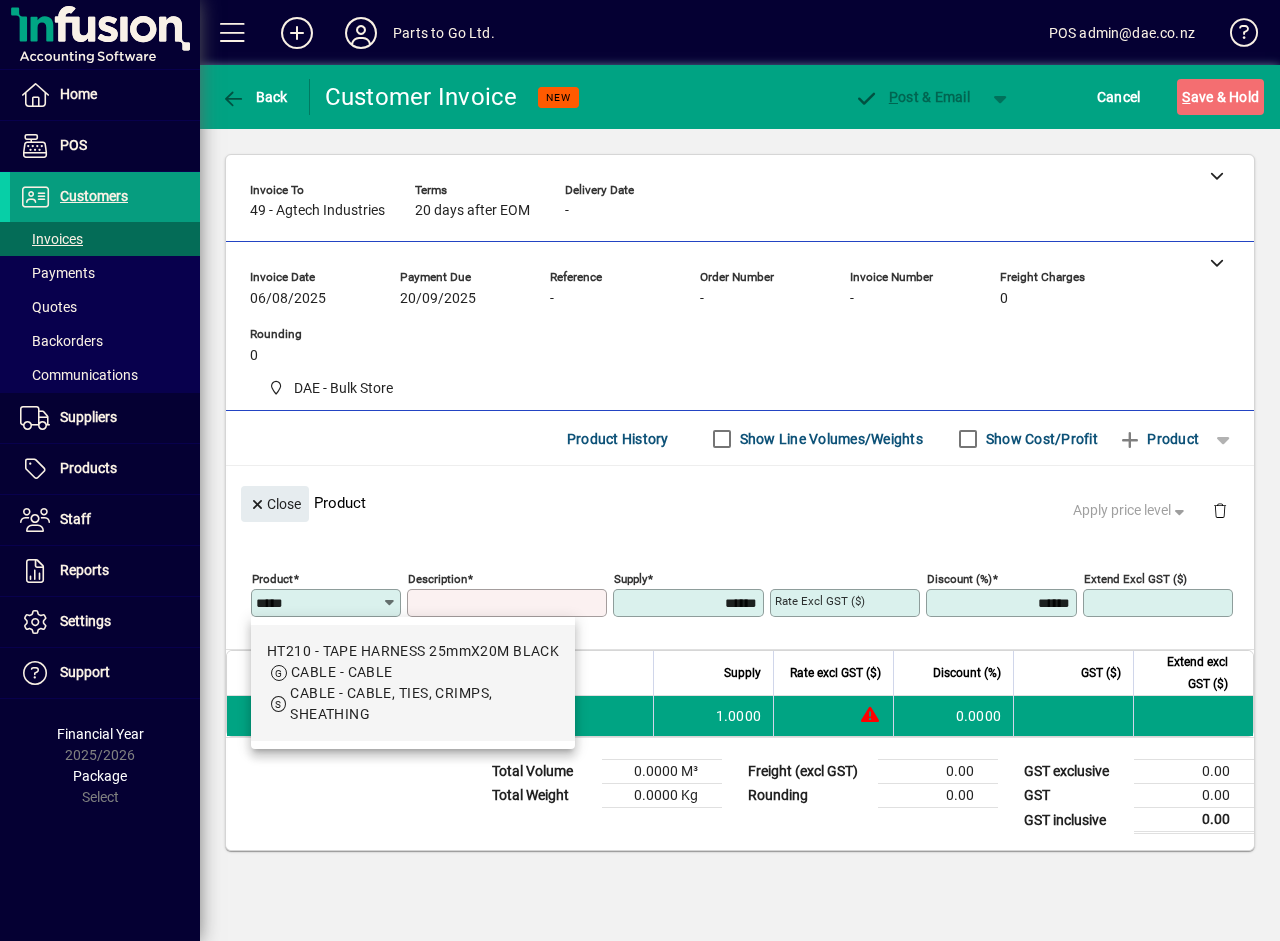 type on "**********" 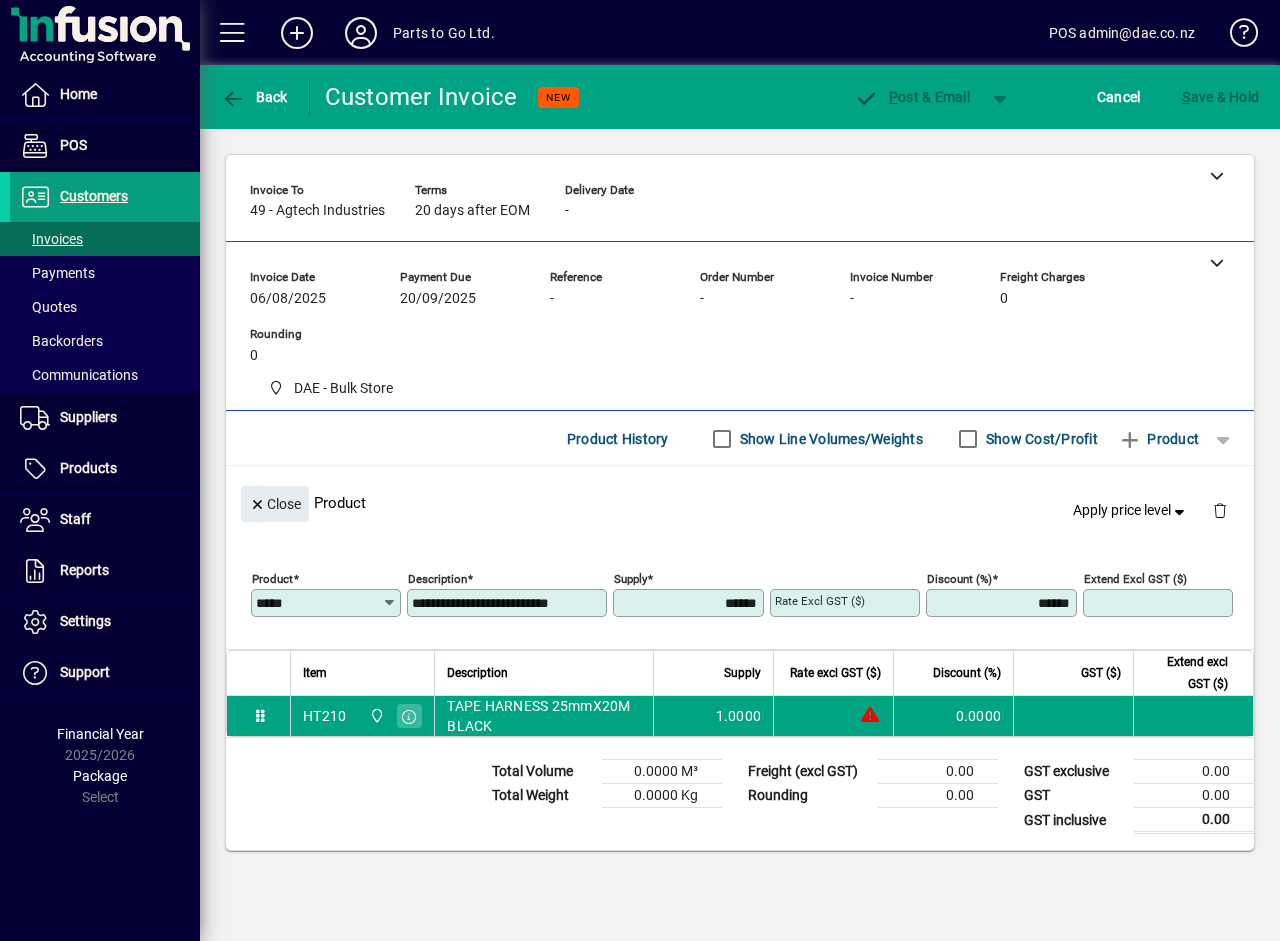 type on "******" 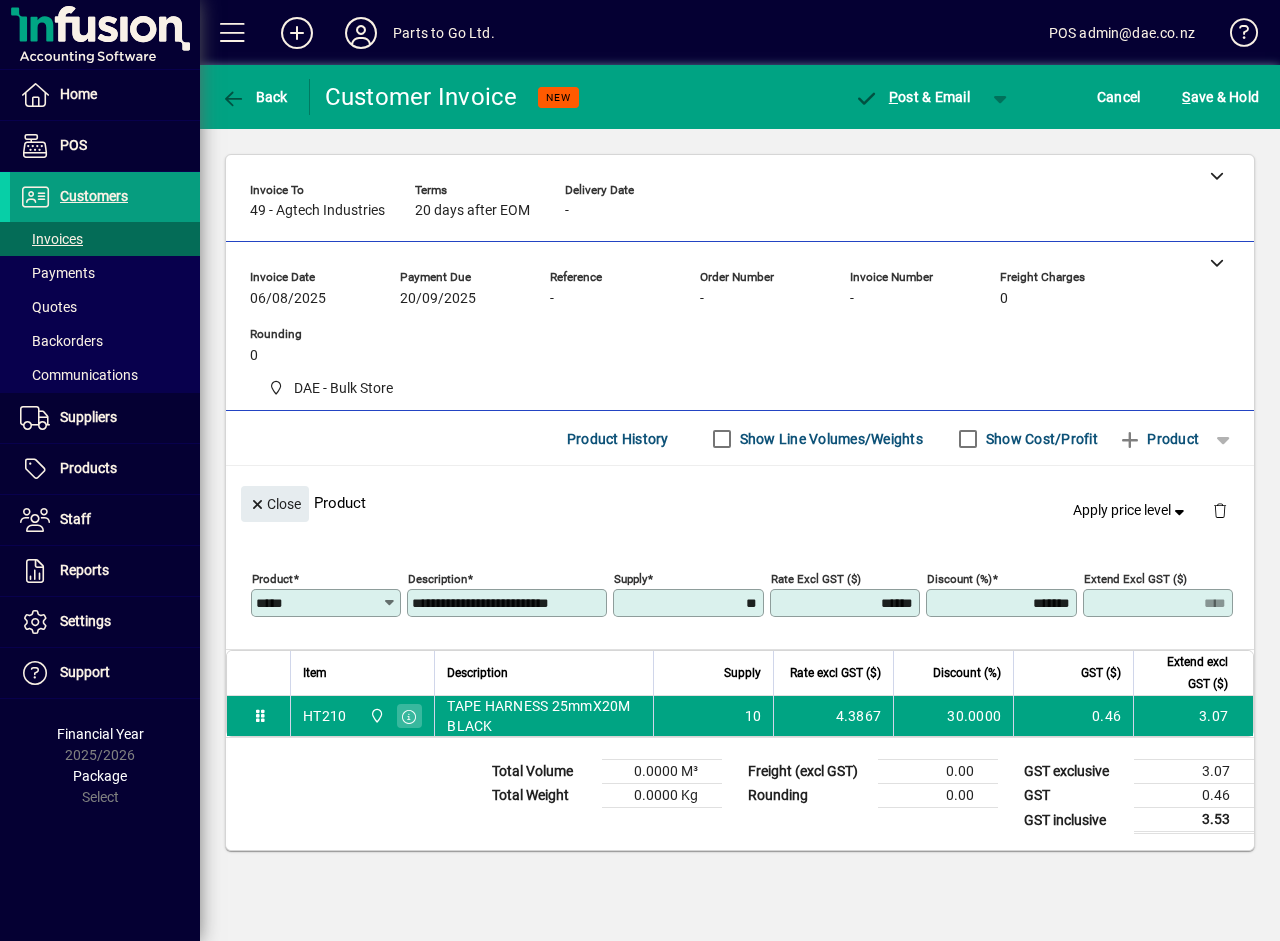 type on "*******" 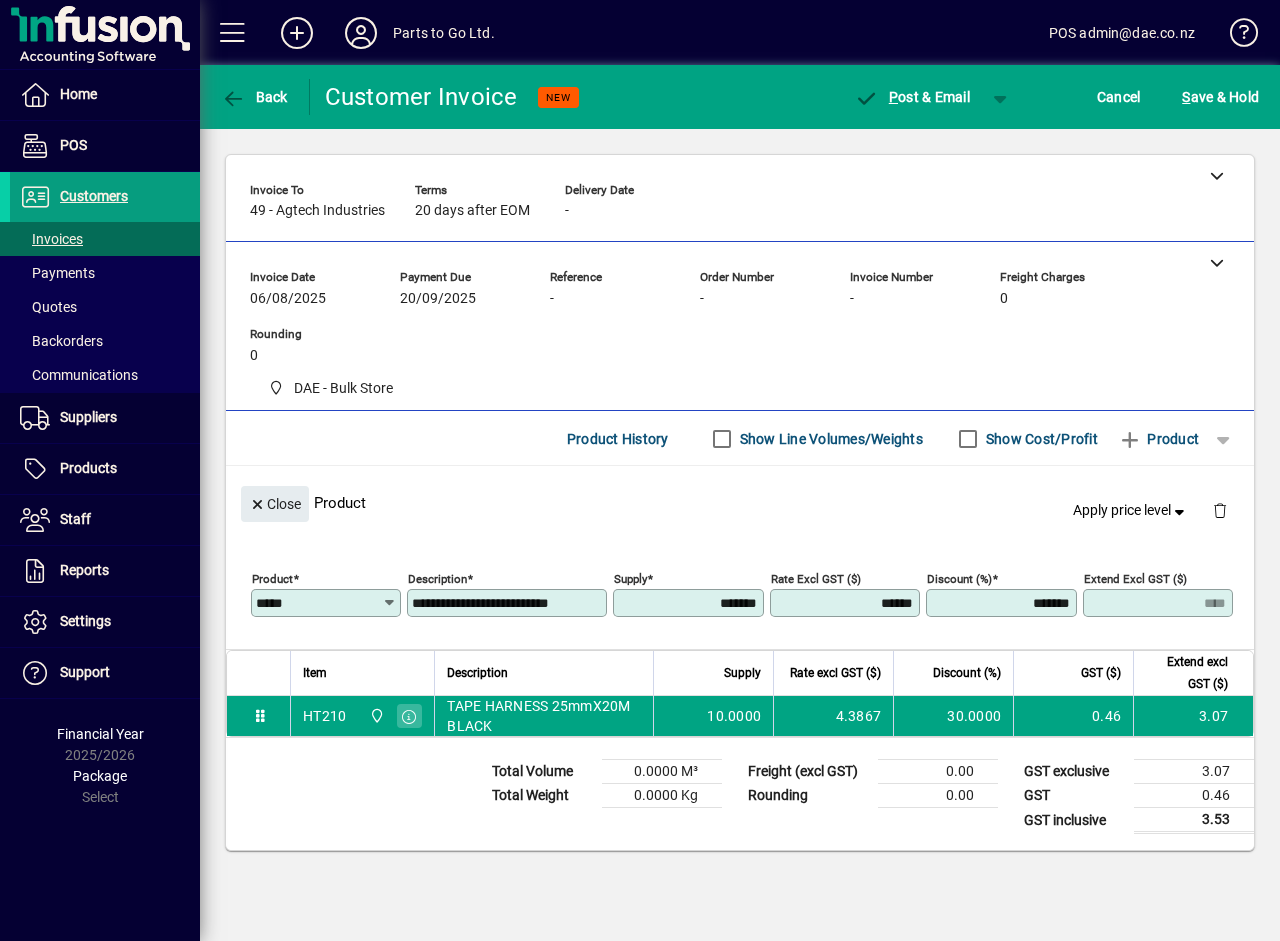 type on "*****" 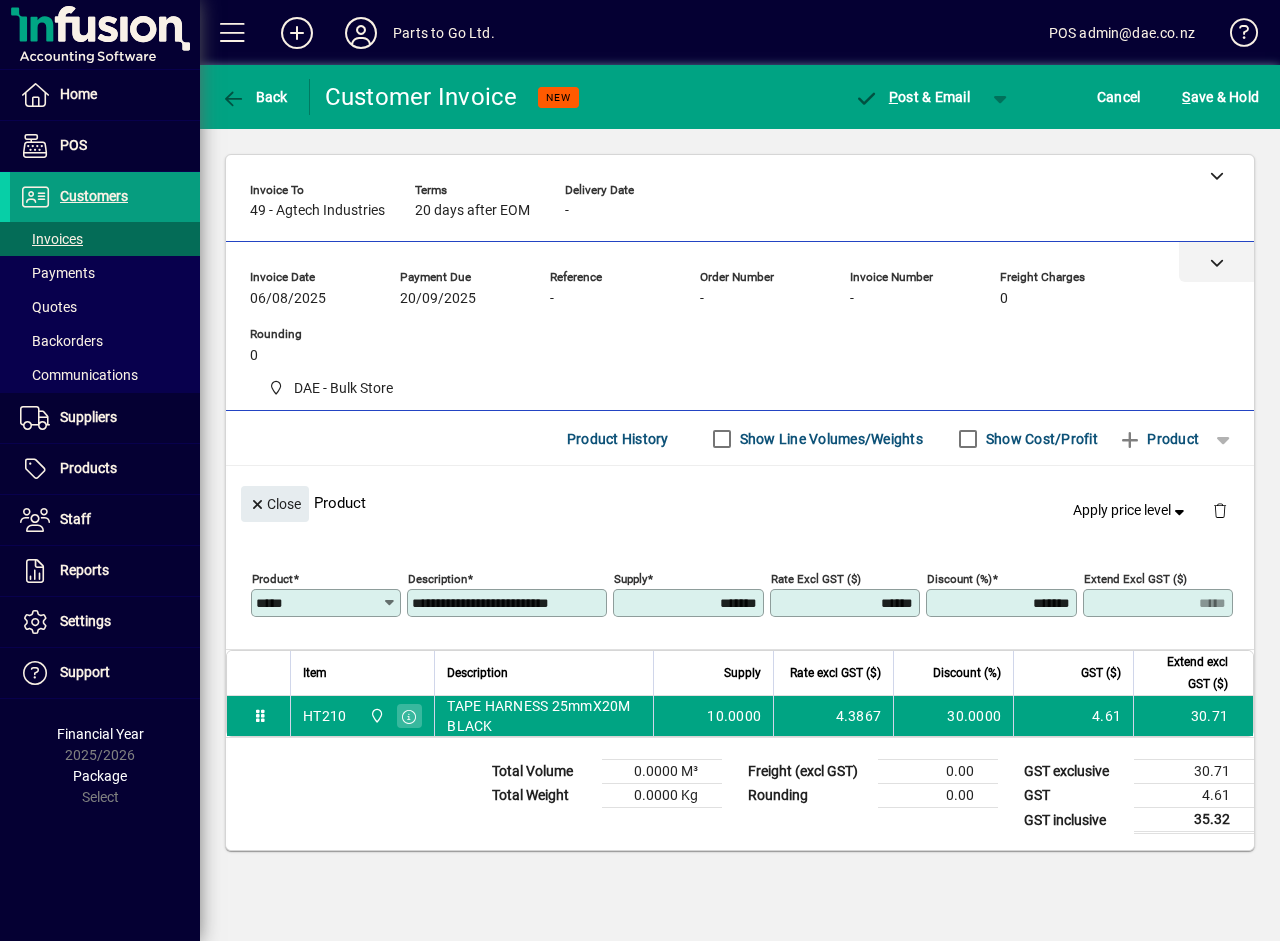 click 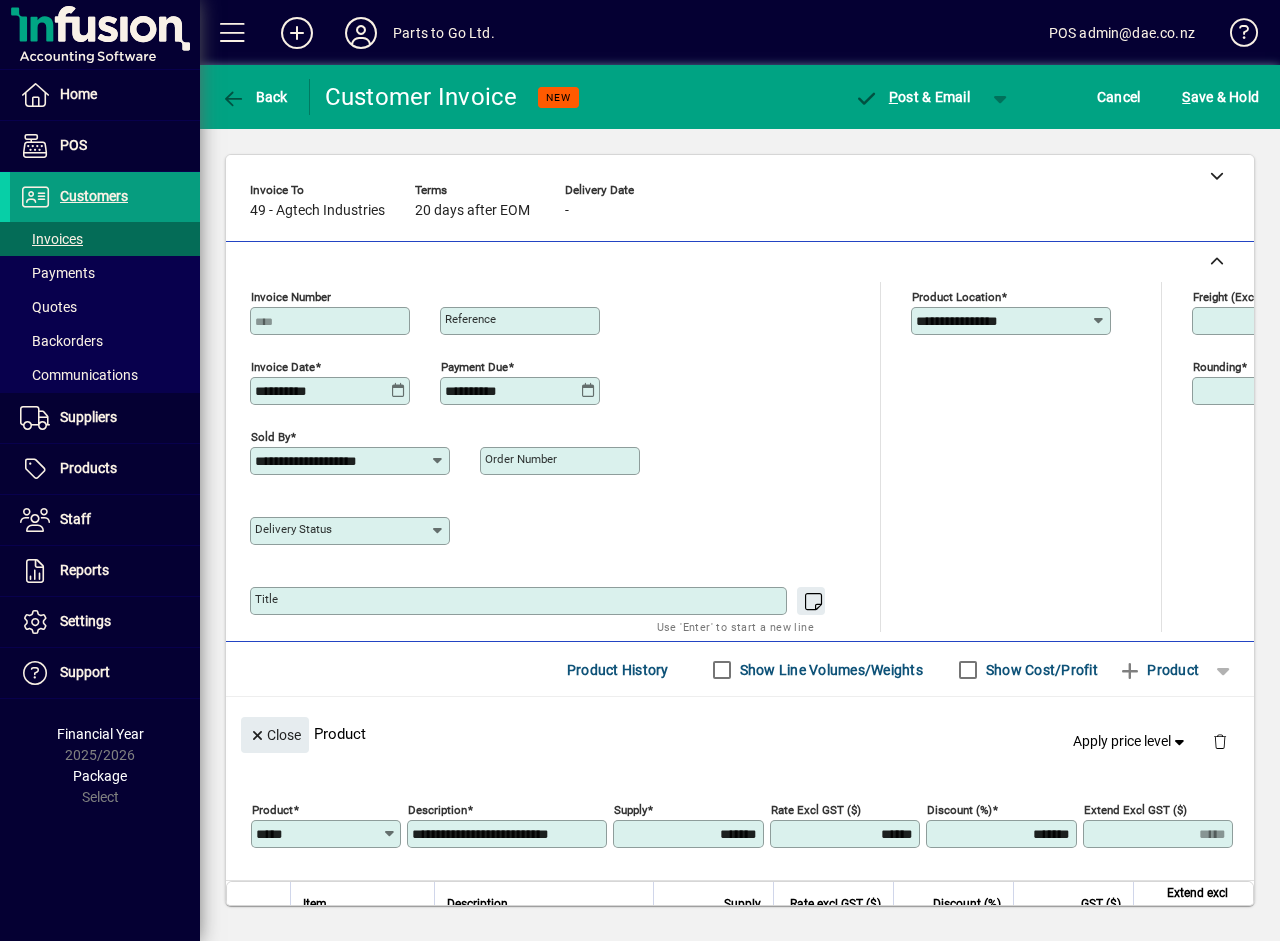 click on "Order number" at bounding box center (521, 459) 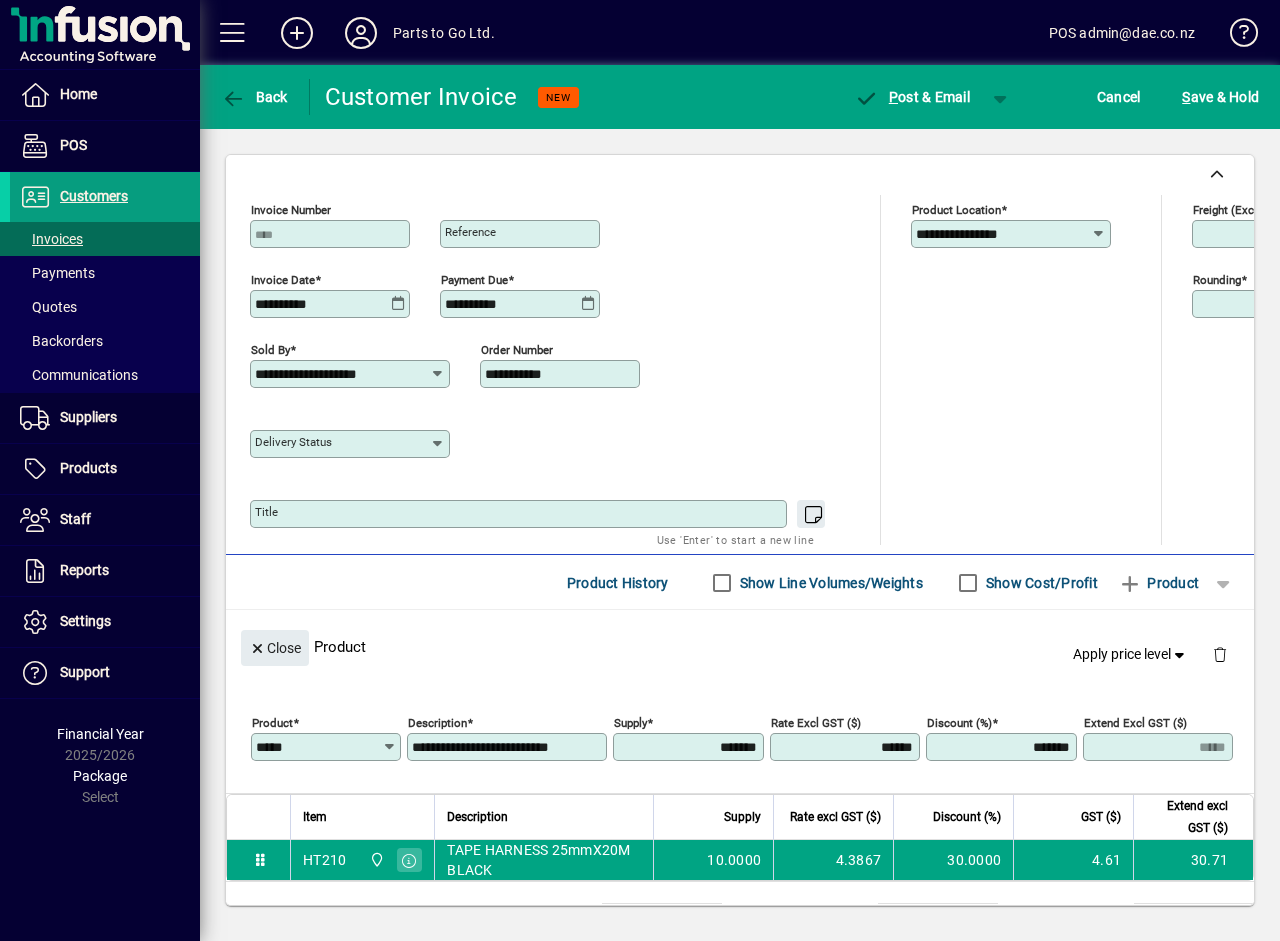 scroll, scrollTop: 176, scrollLeft: 0, axis: vertical 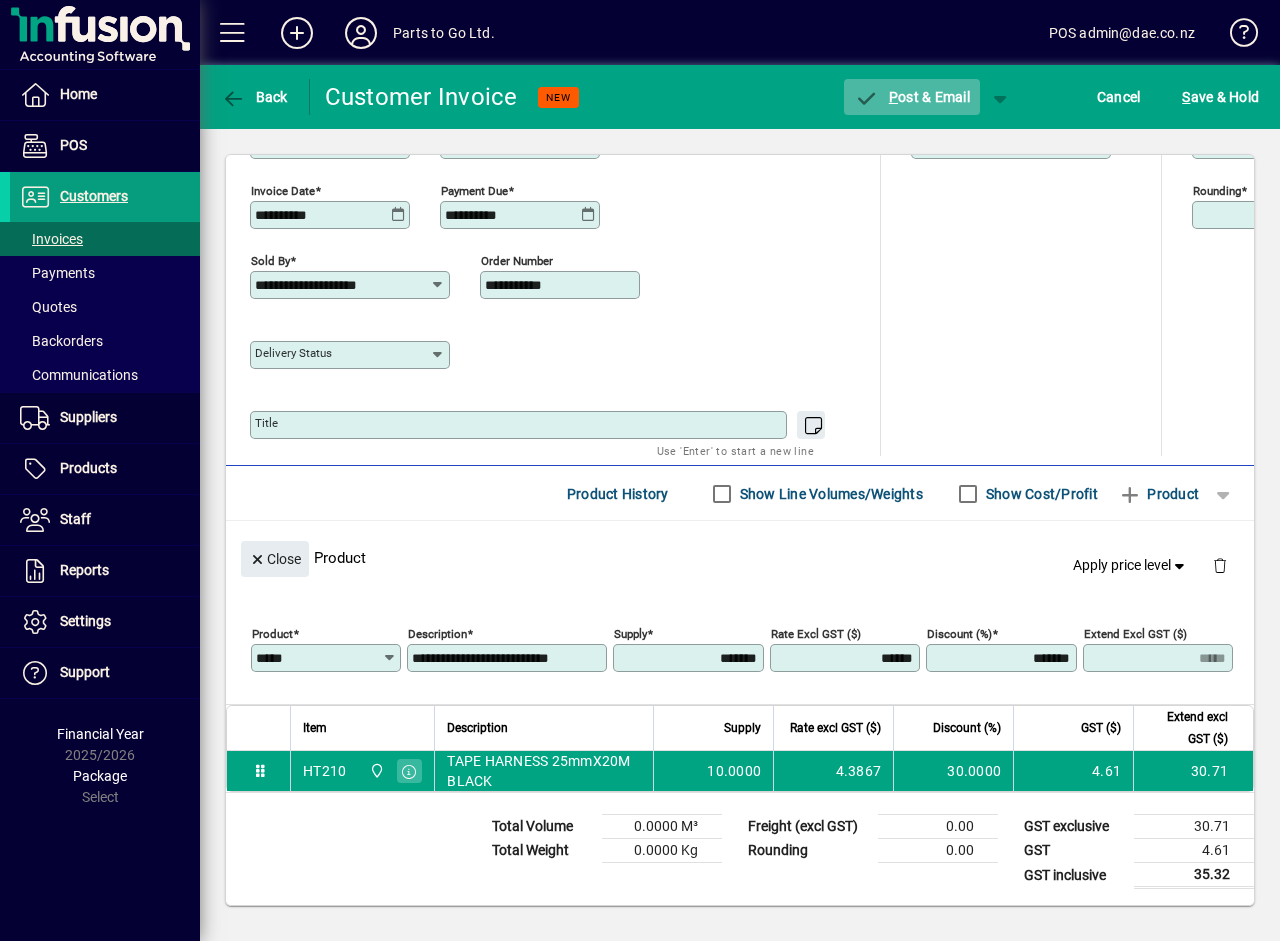 type on "**********" 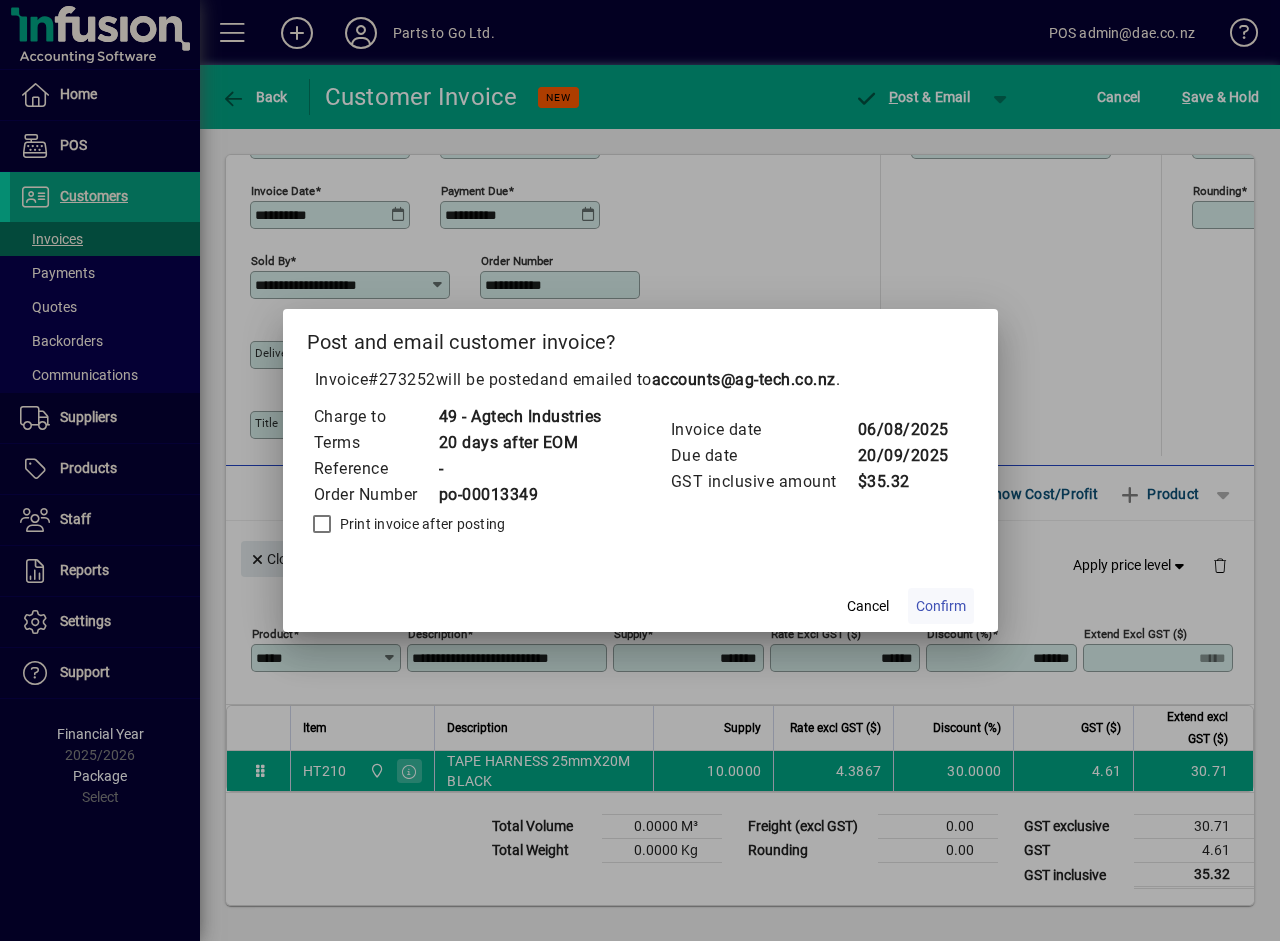 click on "Confirm" 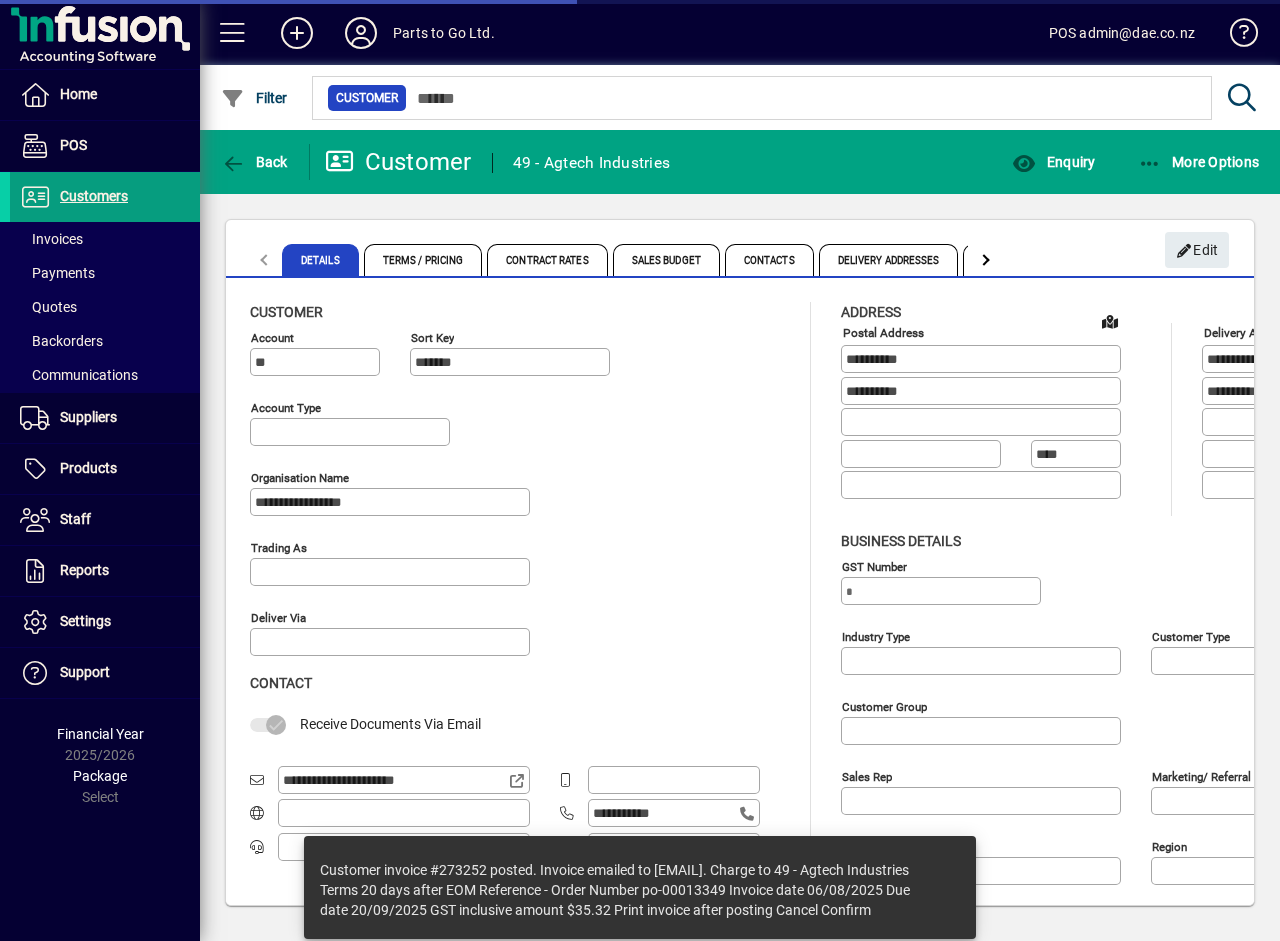 type on "**********" 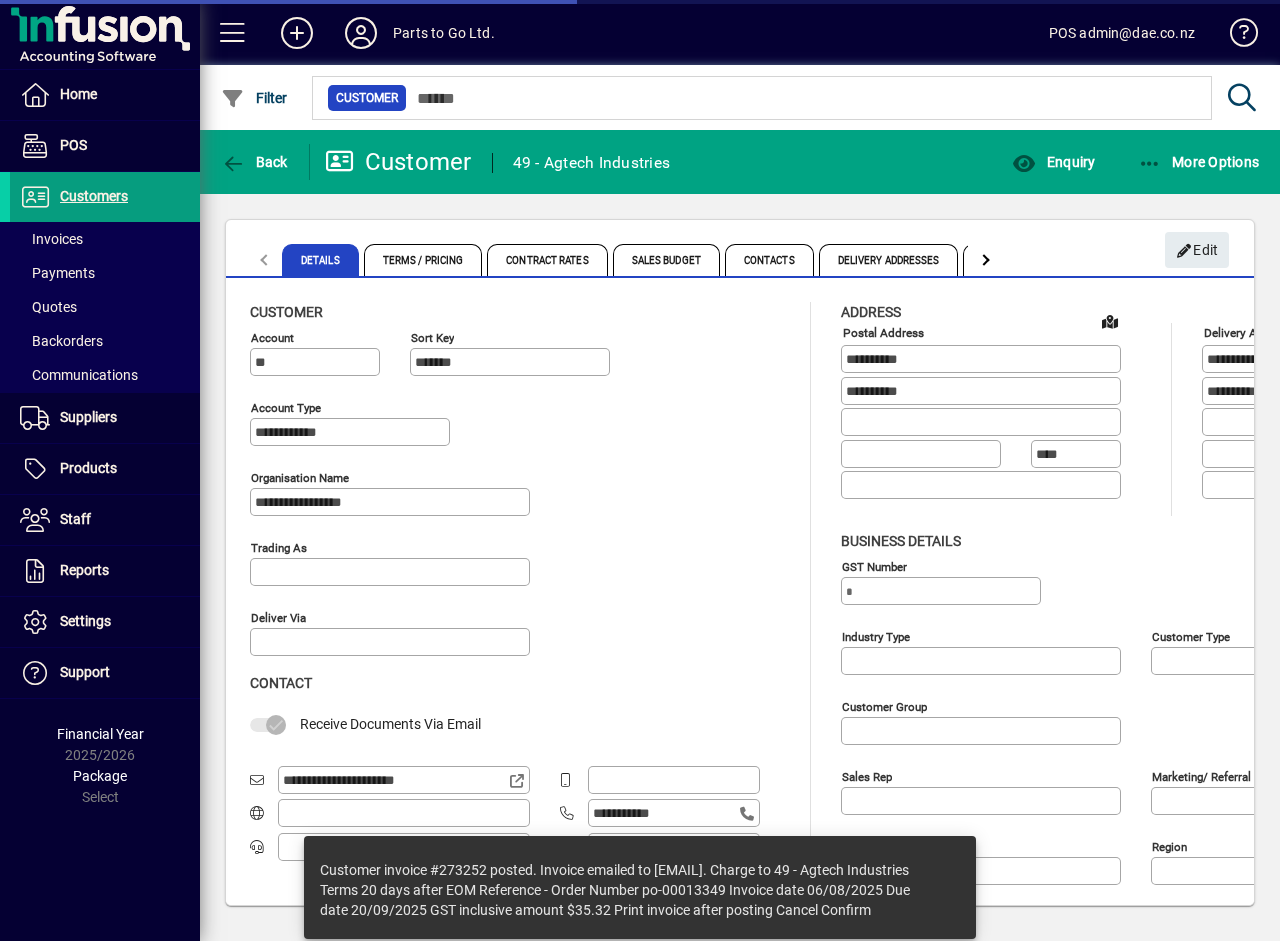 type on "**********" 